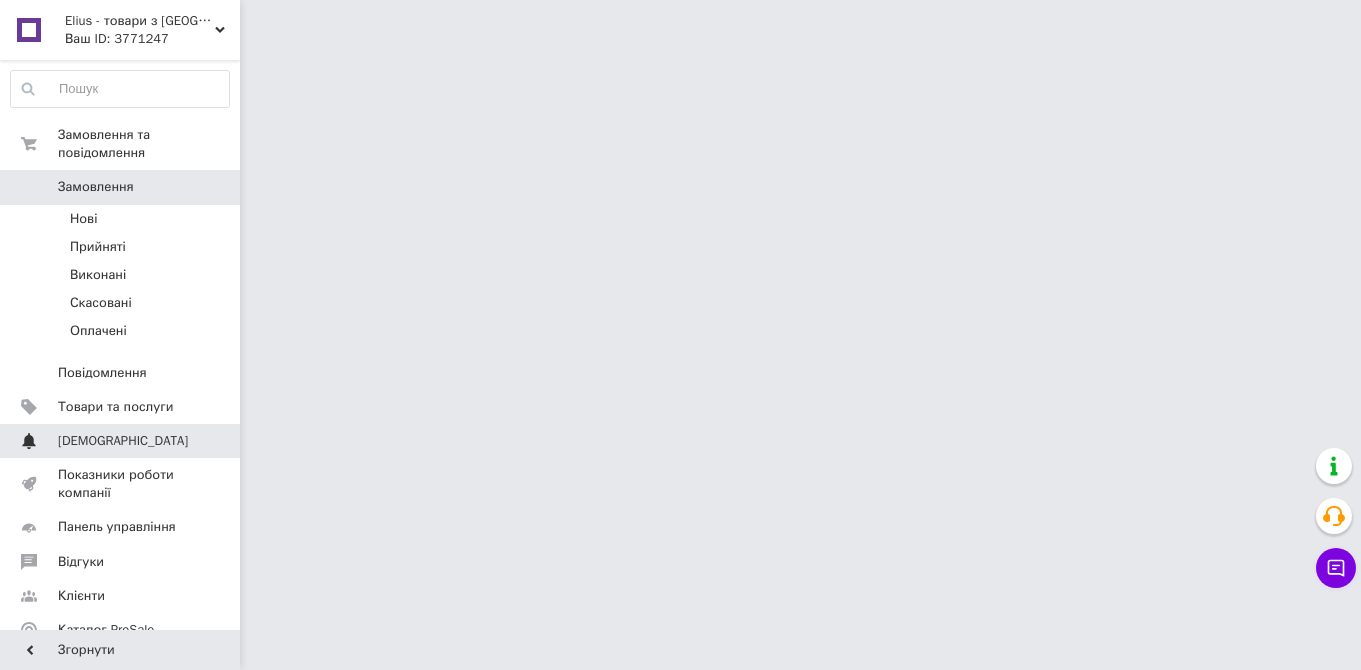 scroll, scrollTop: 0, scrollLeft: 0, axis: both 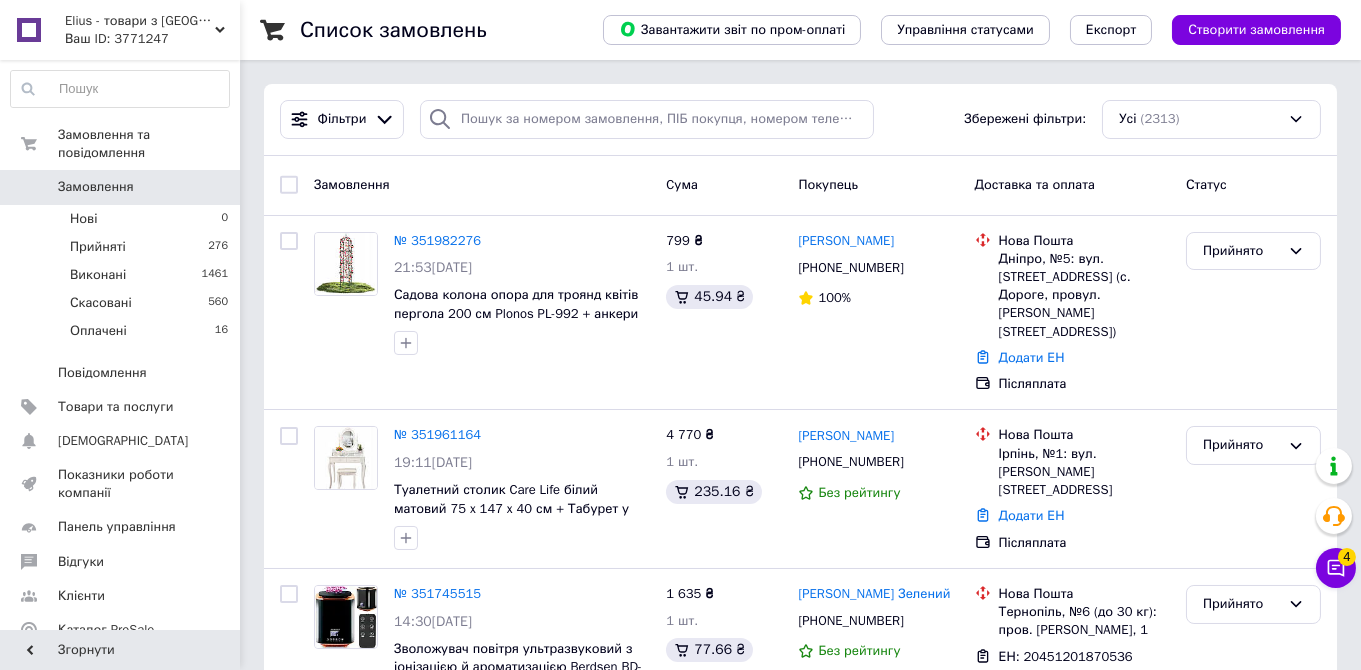click 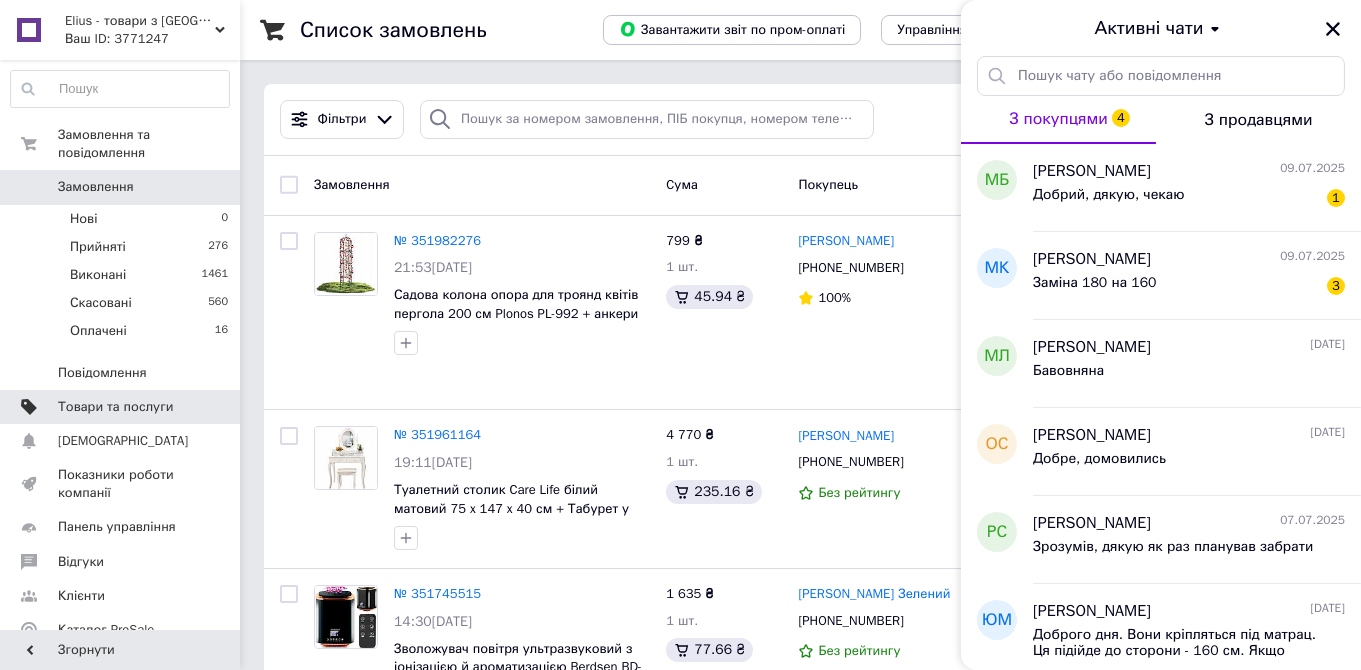 click on "Товари та послуги" at bounding box center (121, 407) 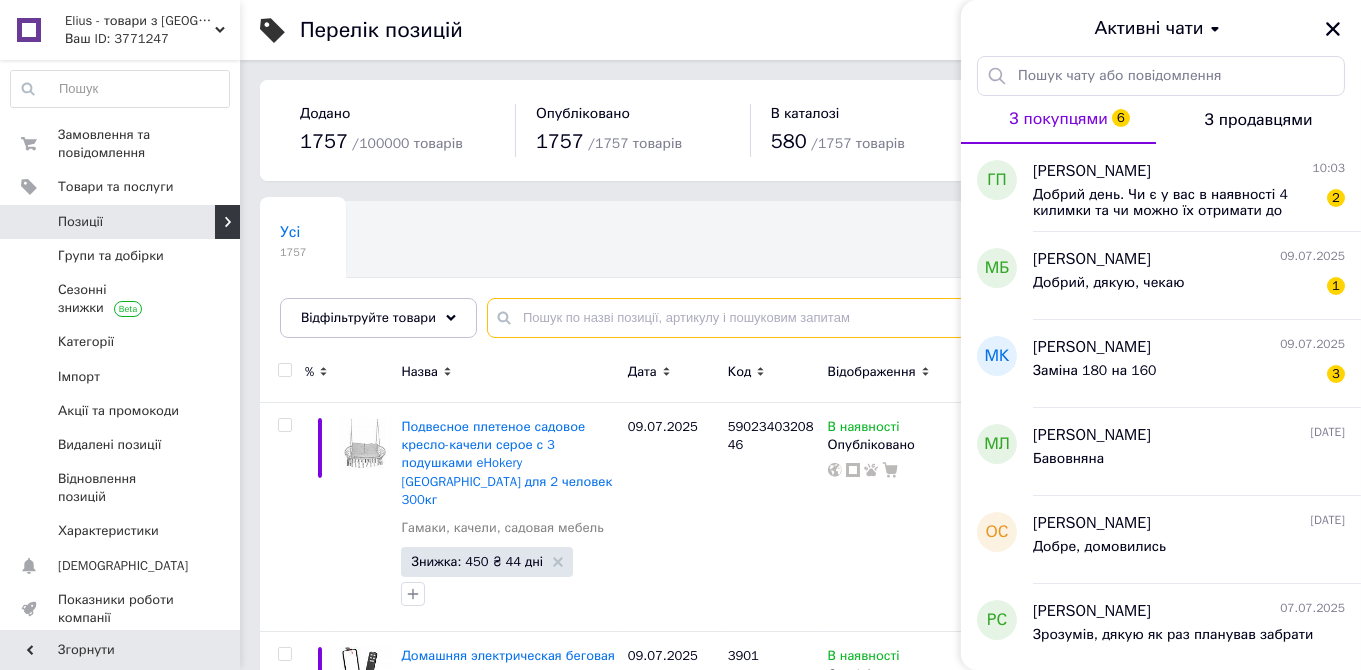 click at bounding box center [904, 318] 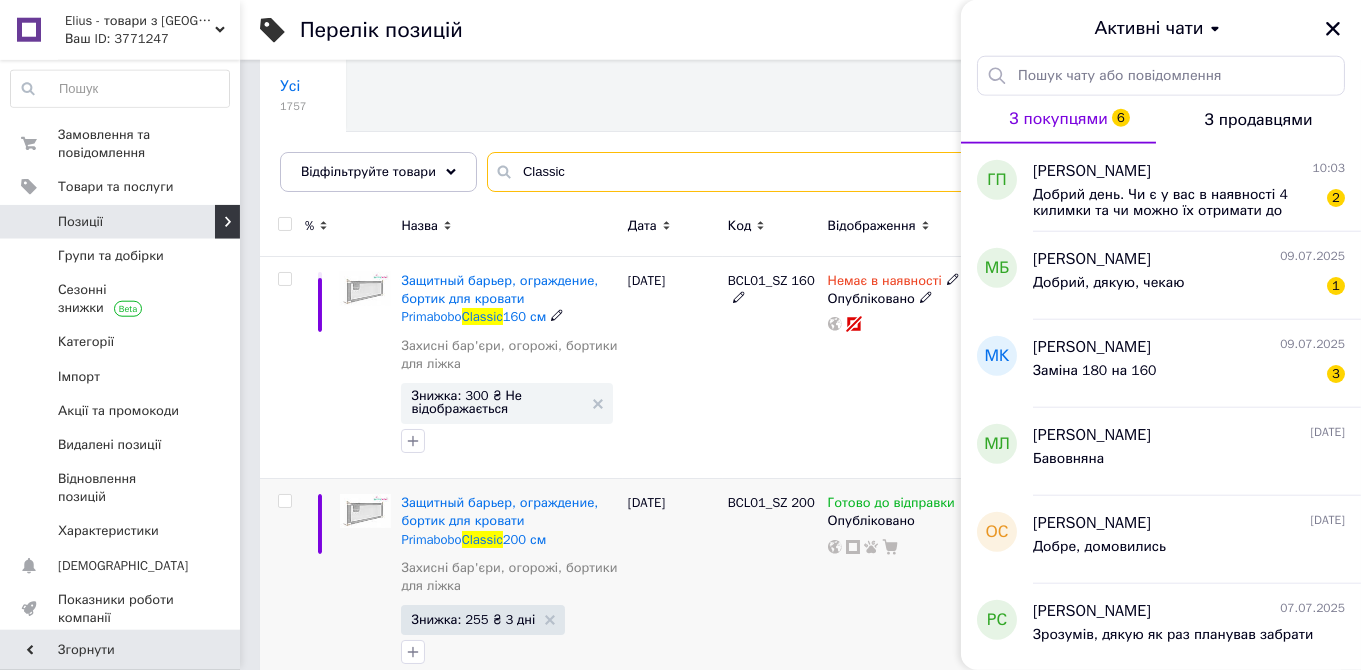 scroll, scrollTop: 211, scrollLeft: 0, axis: vertical 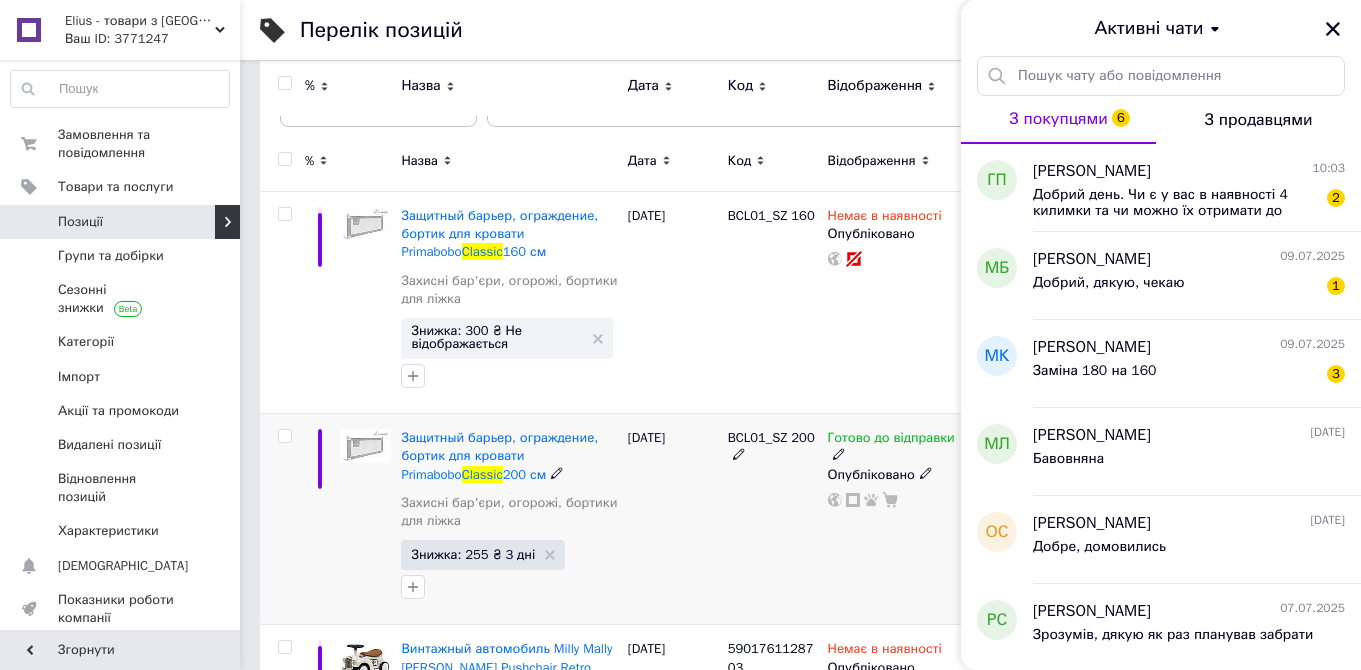 click 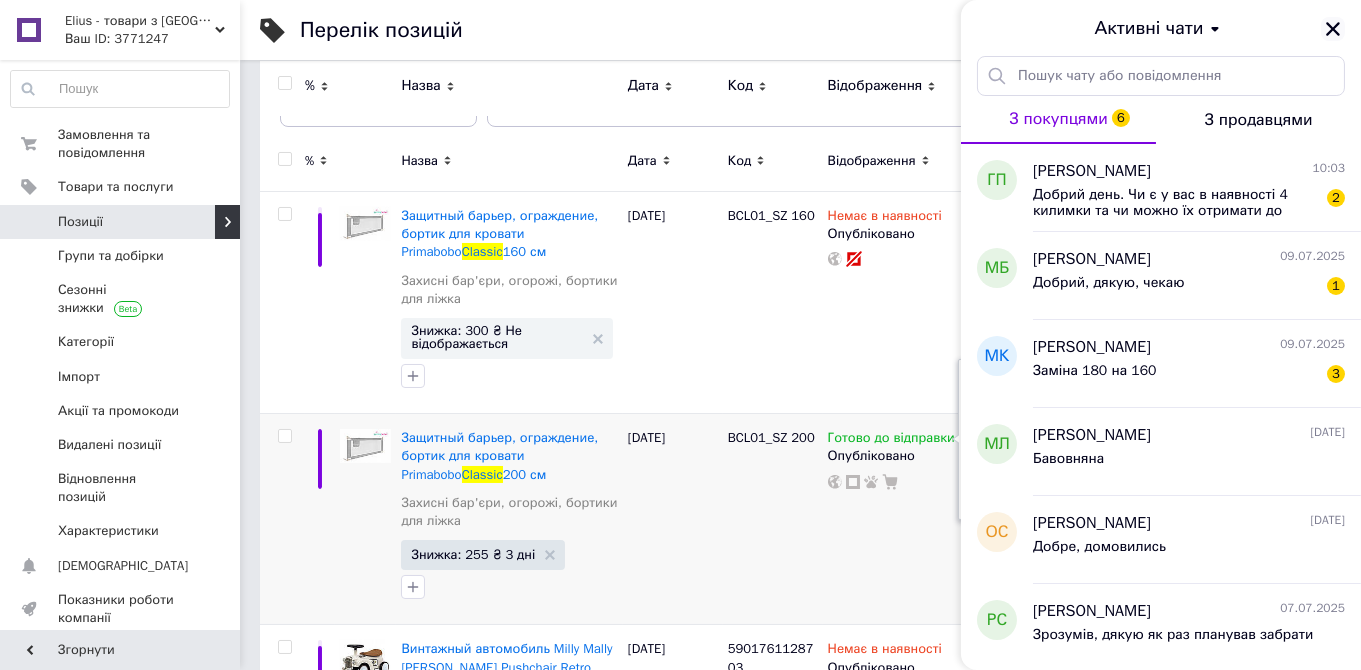 click 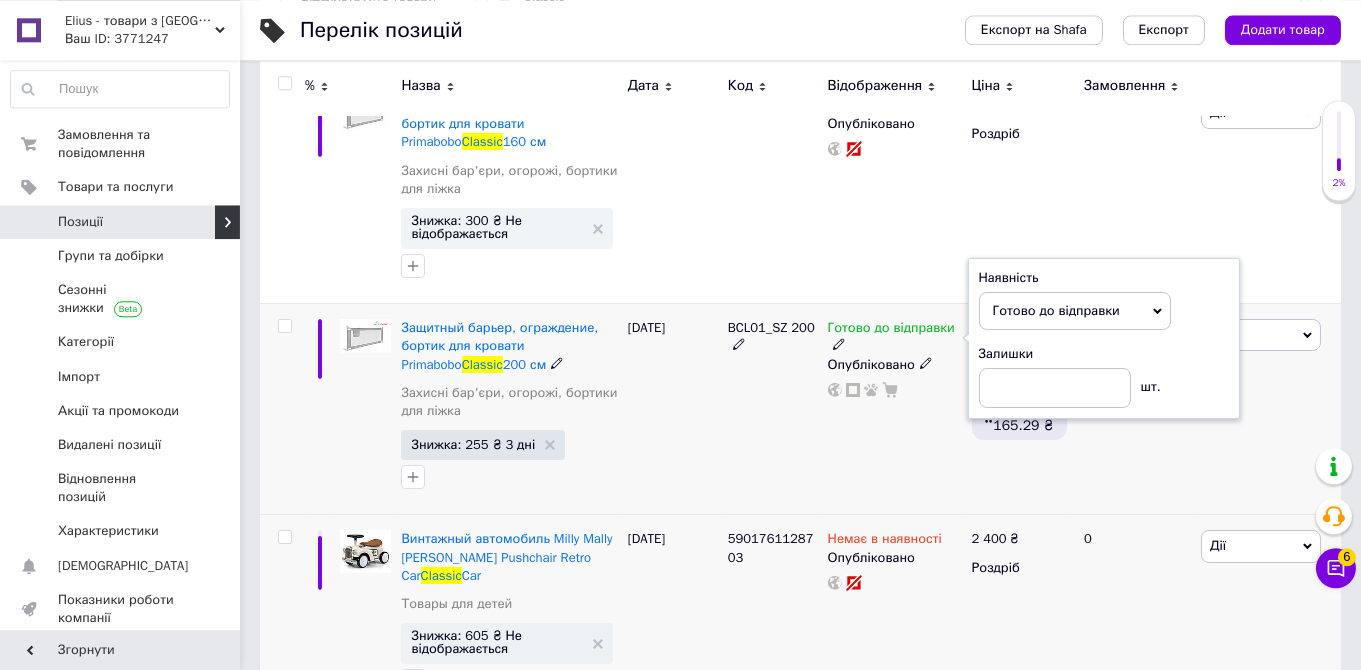 scroll, scrollTop: 422, scrollLeft: 0, axis: vertical 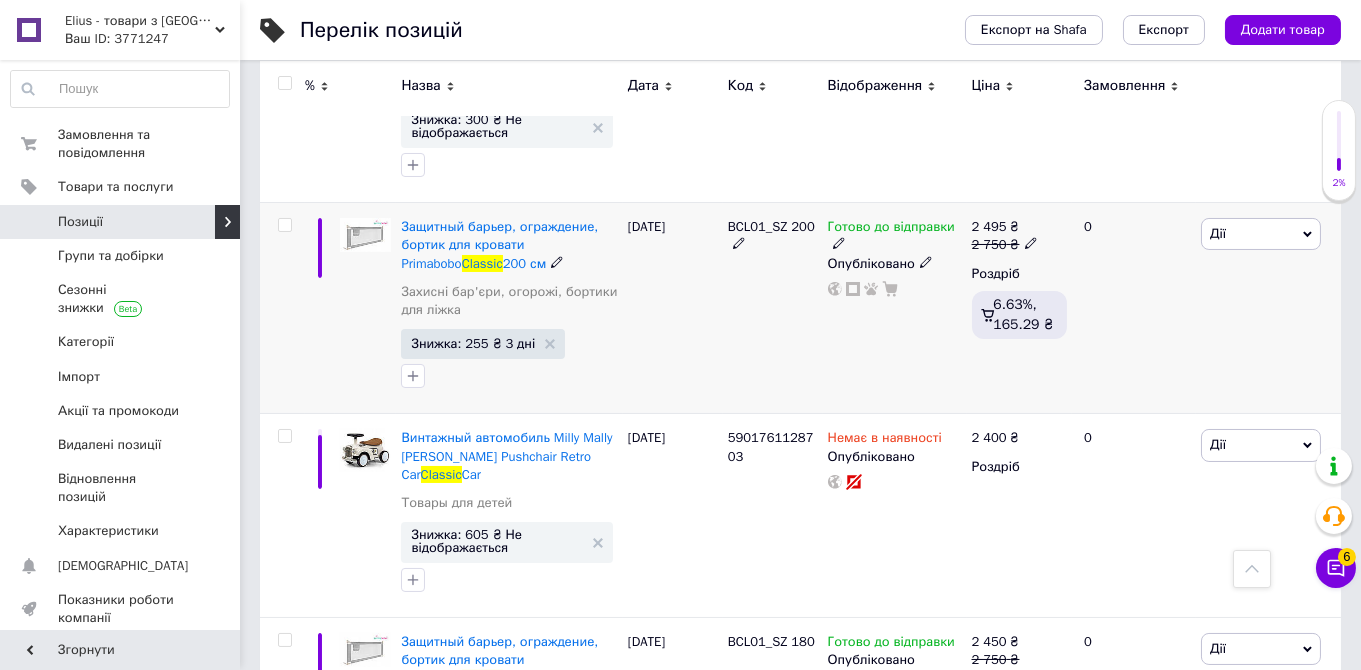 click 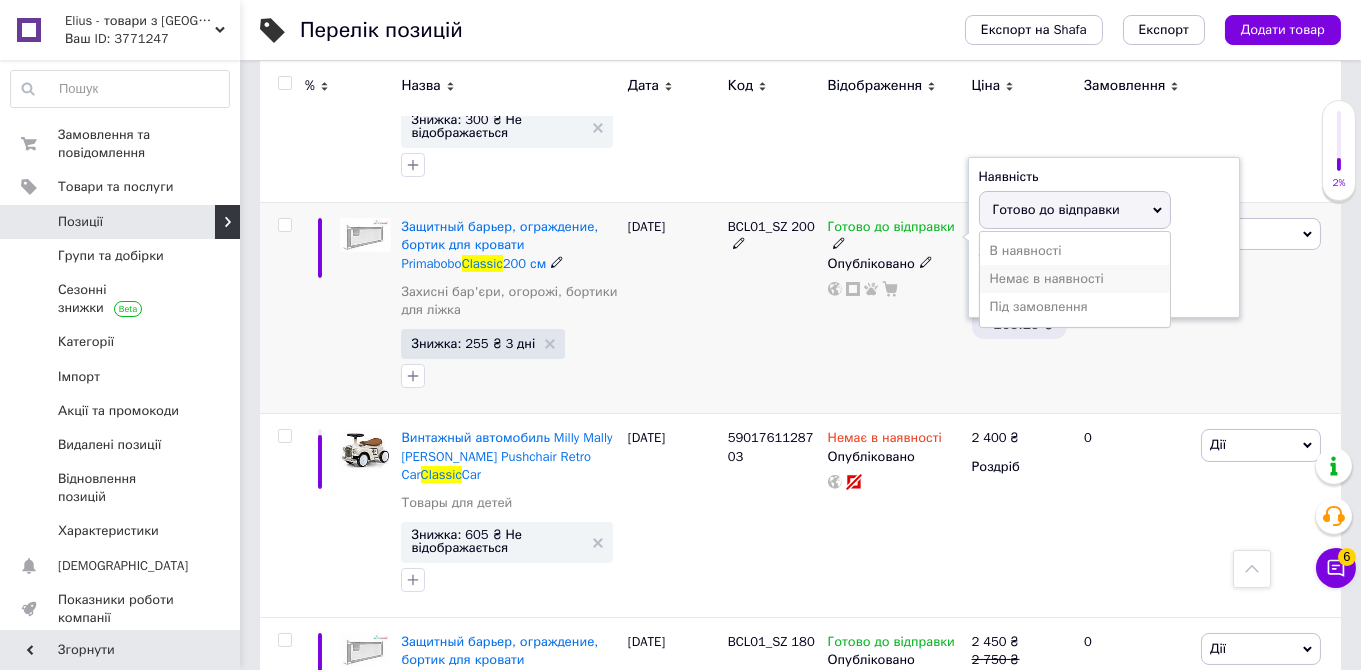 click on "Немає в наявності" at bounding box center [1075, 279] 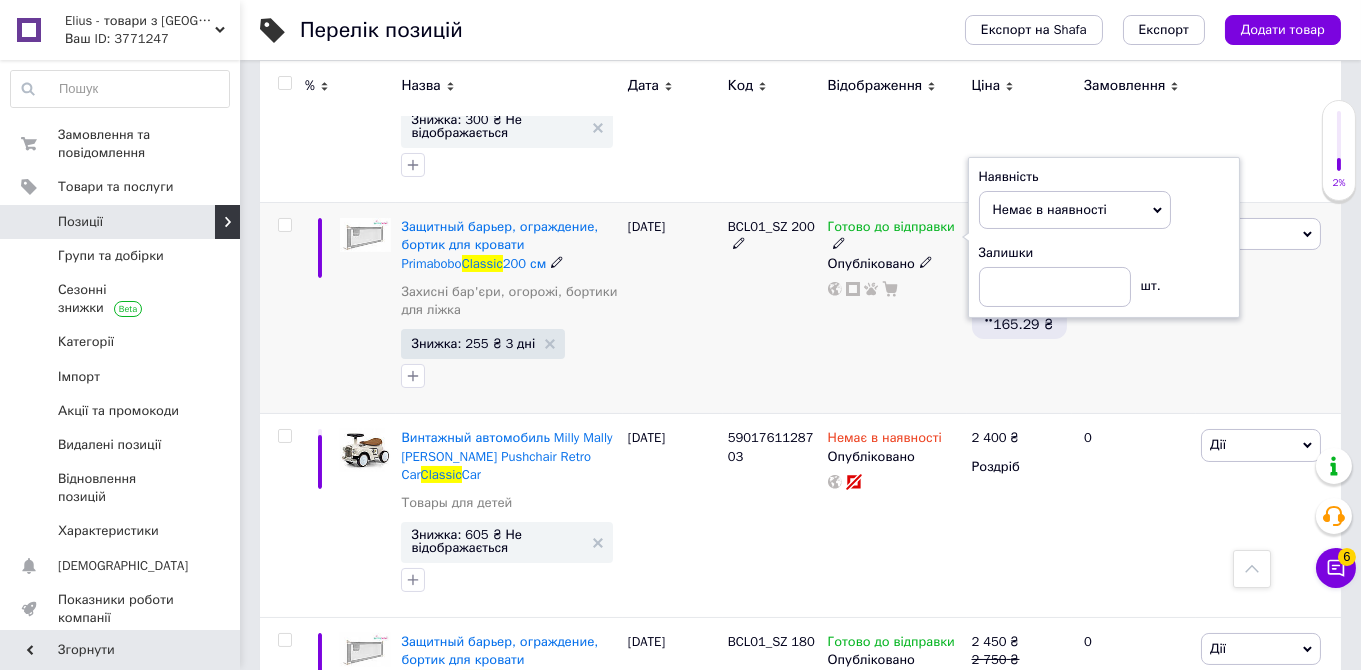 click on "Готово до відправки Наявність Немає в наявності В наявності Під замовлення Готово до відправки Залишки шт. Опубліковано" at bounding box center (895, 308) 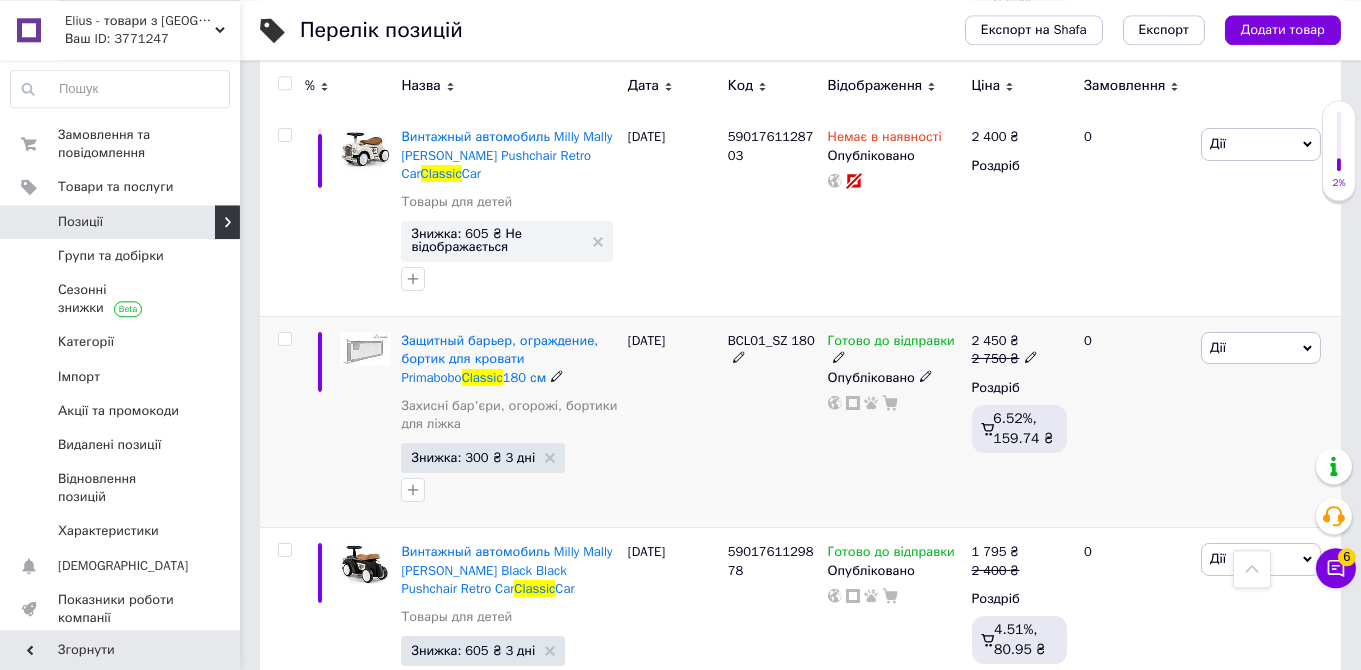 scroll, scrollTop: 739, scrollLeft: 0, axis: vertical 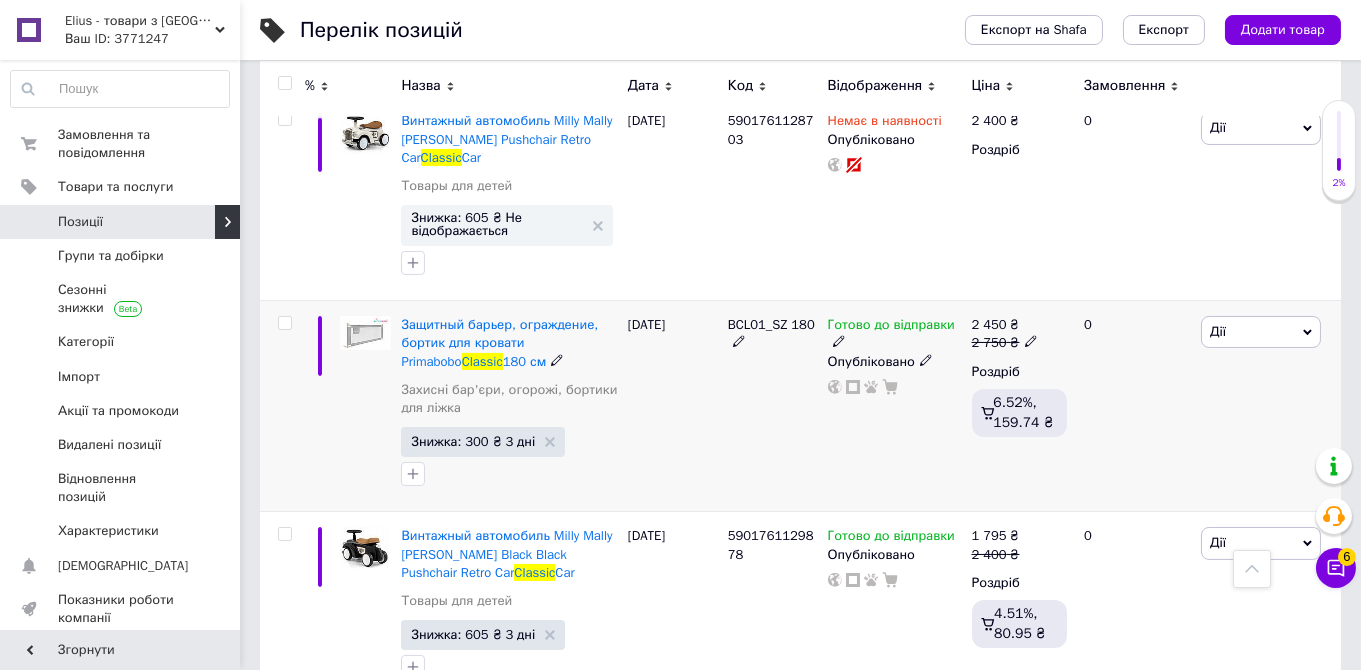 click 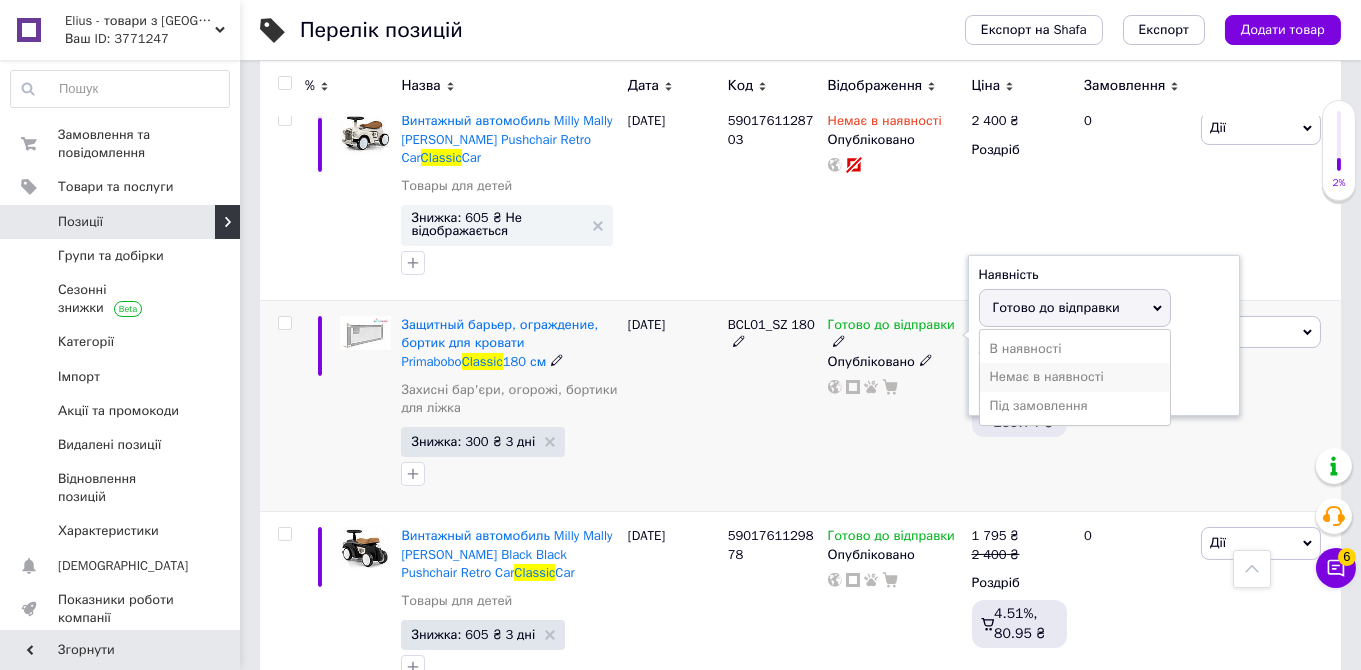 click on "Немає в наявності" at bounding box center [1075, 377] 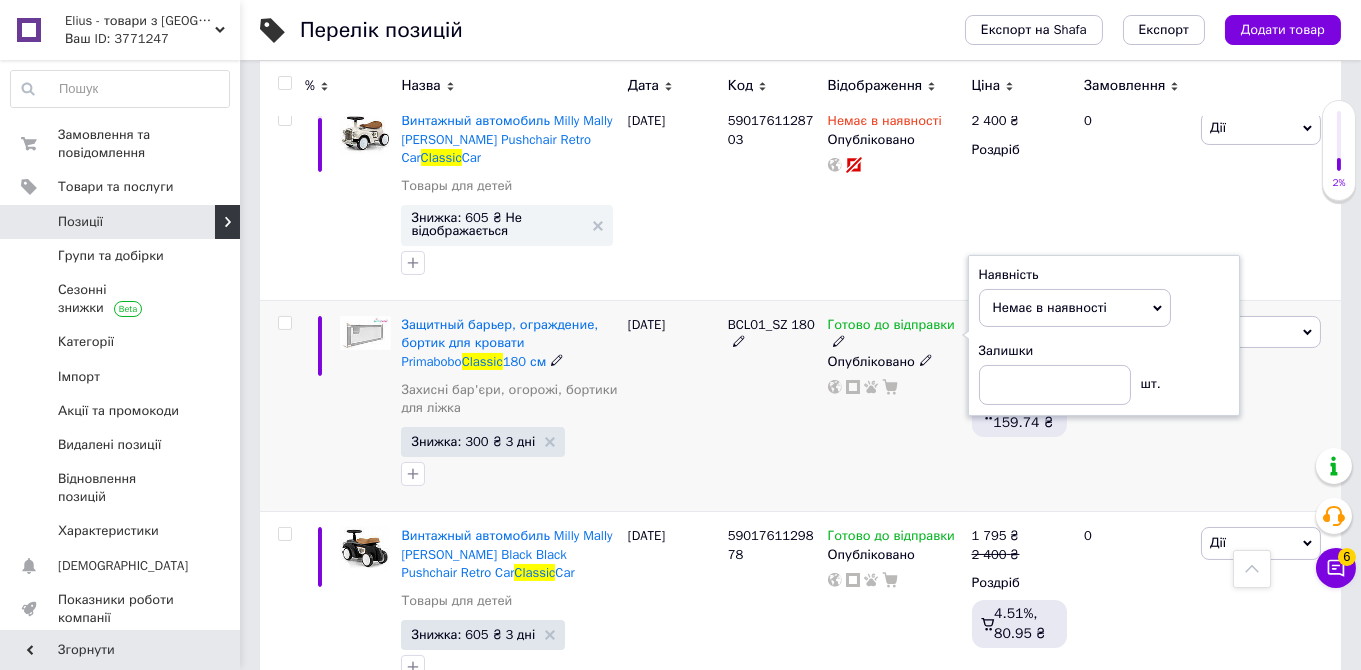 click on "BCL01_SZ 180" at bounding box center (773, 406) 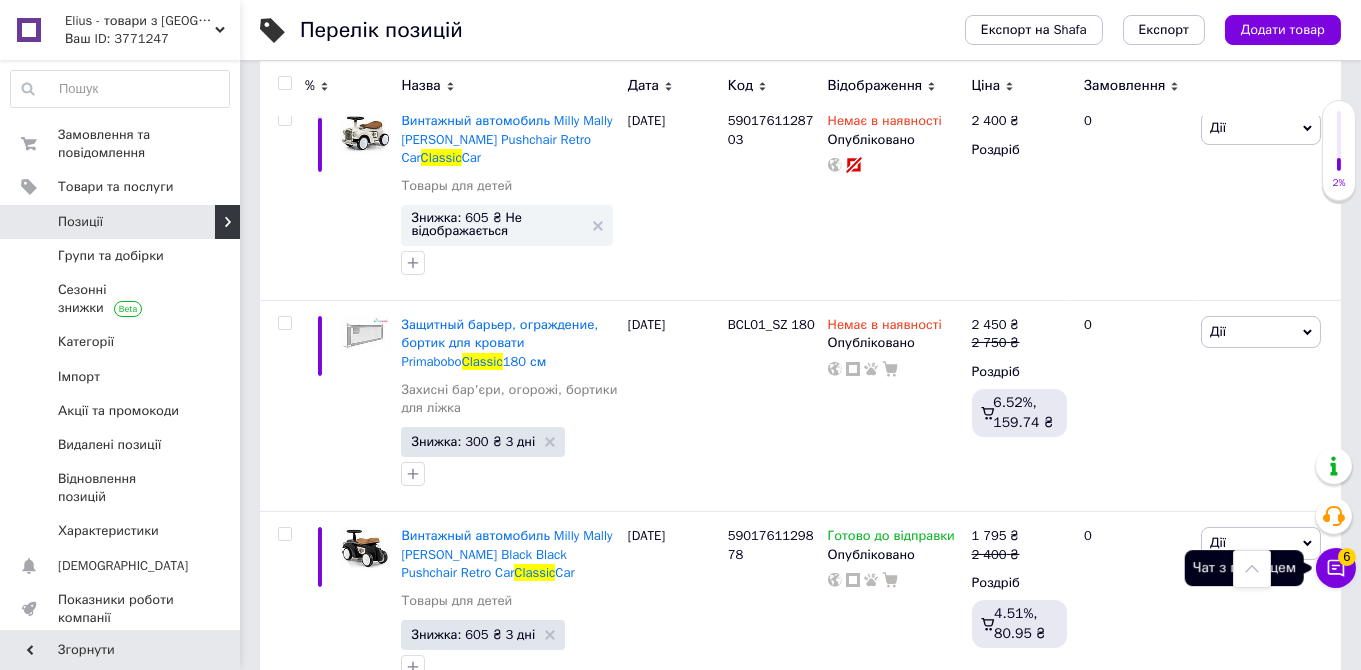 click 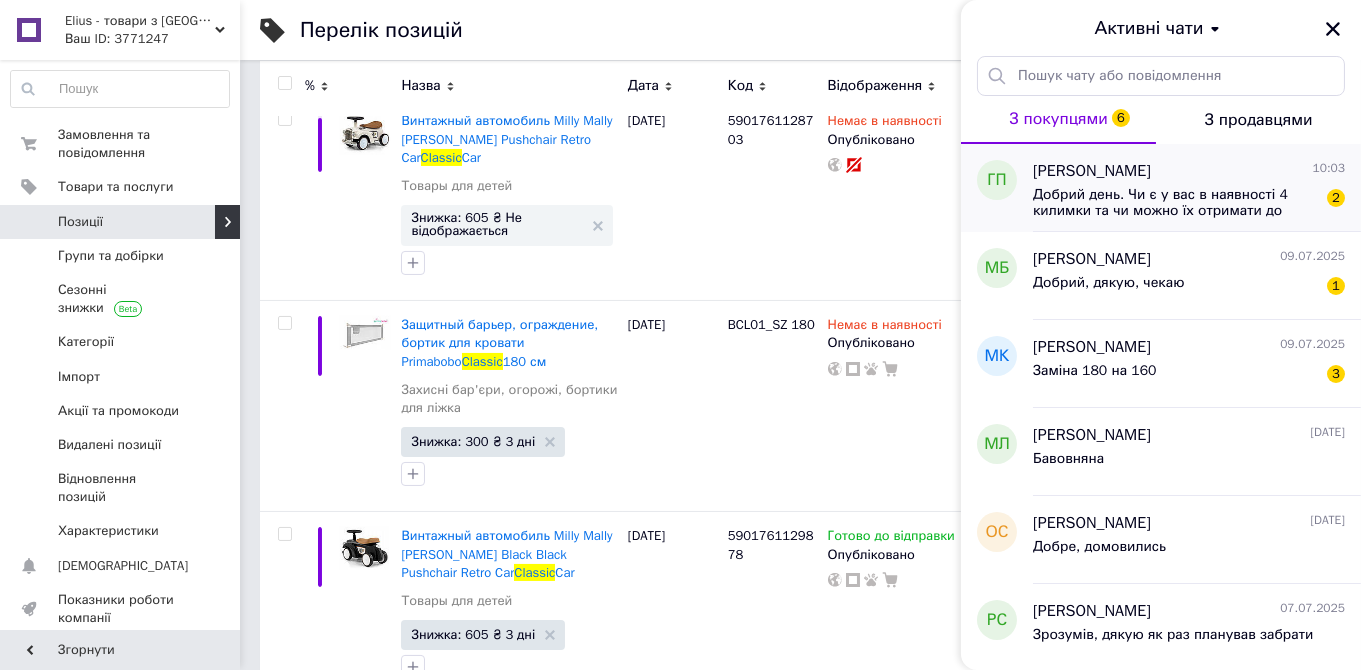 click on "Добрий день. Чи є у вас в наявності 4 килимки та чи можно їх отримати до суботи включно?" at bounding box center (1175, 203) 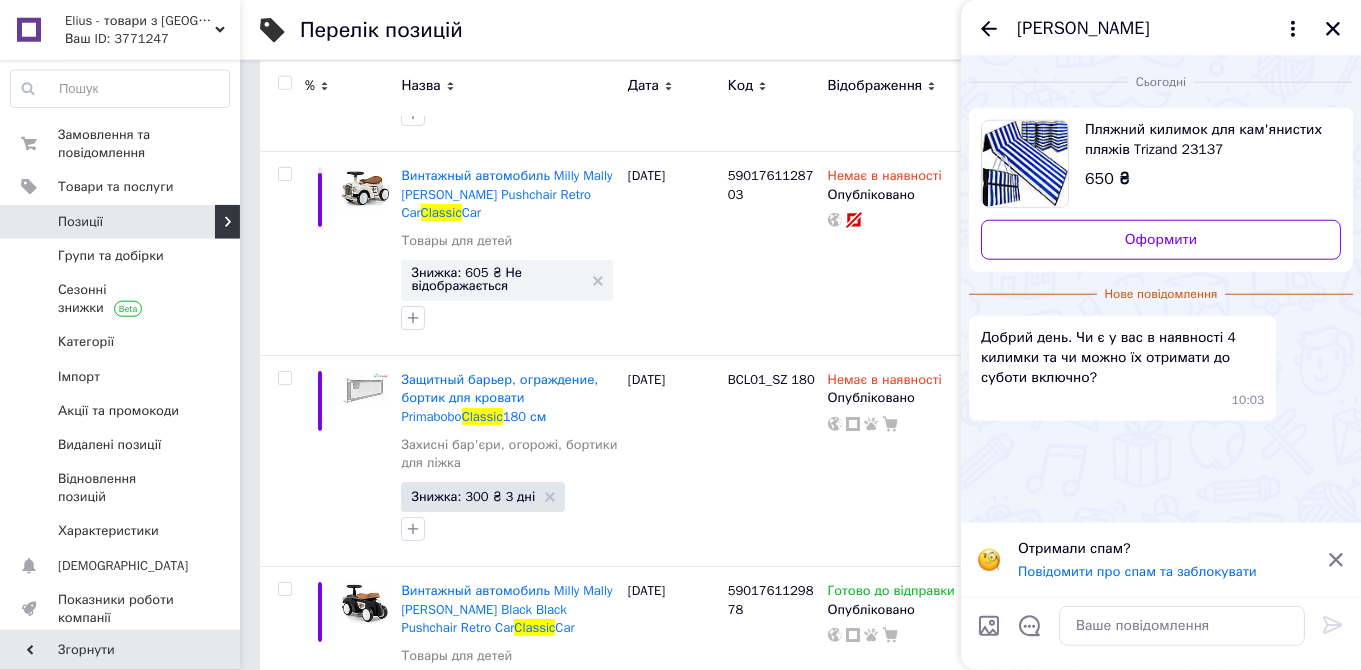 scroll, scrollTop: 633, scrollLeft: 0, axis: vertical 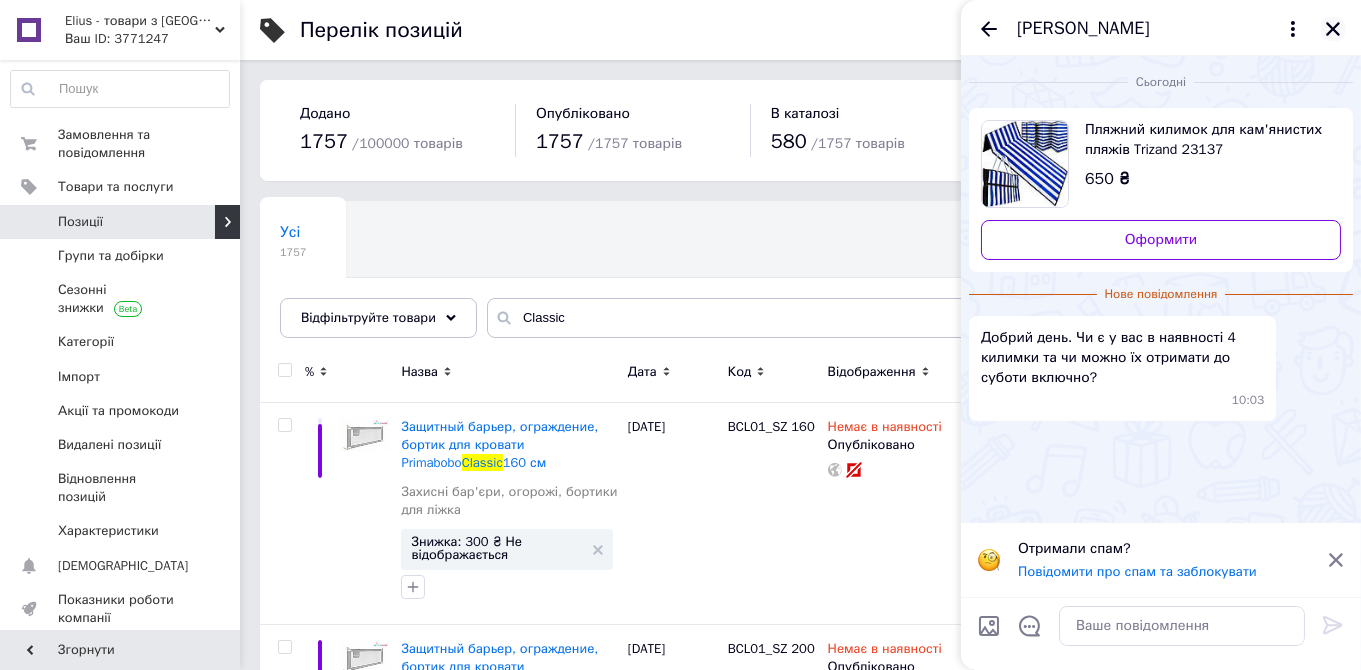 click 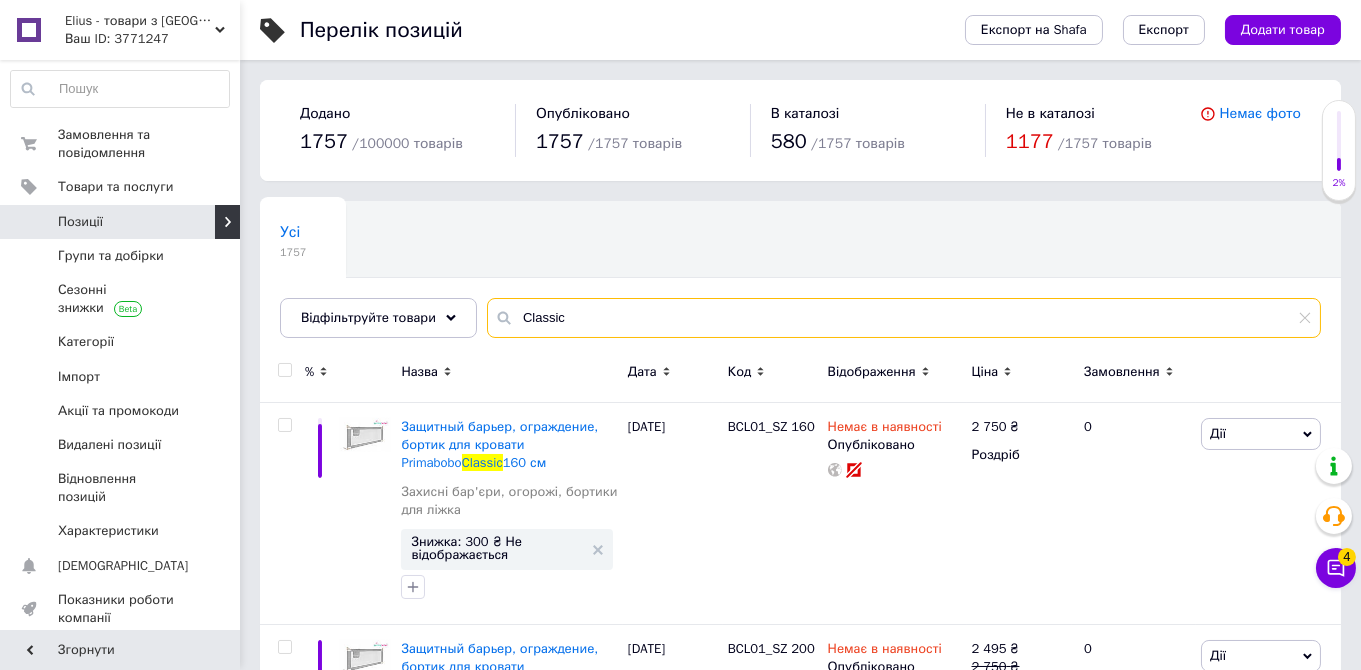 drag, startPoint x: 566, startPoint y: 320, endPoint x: 477, endPoint y: 312, distance: 89.358826 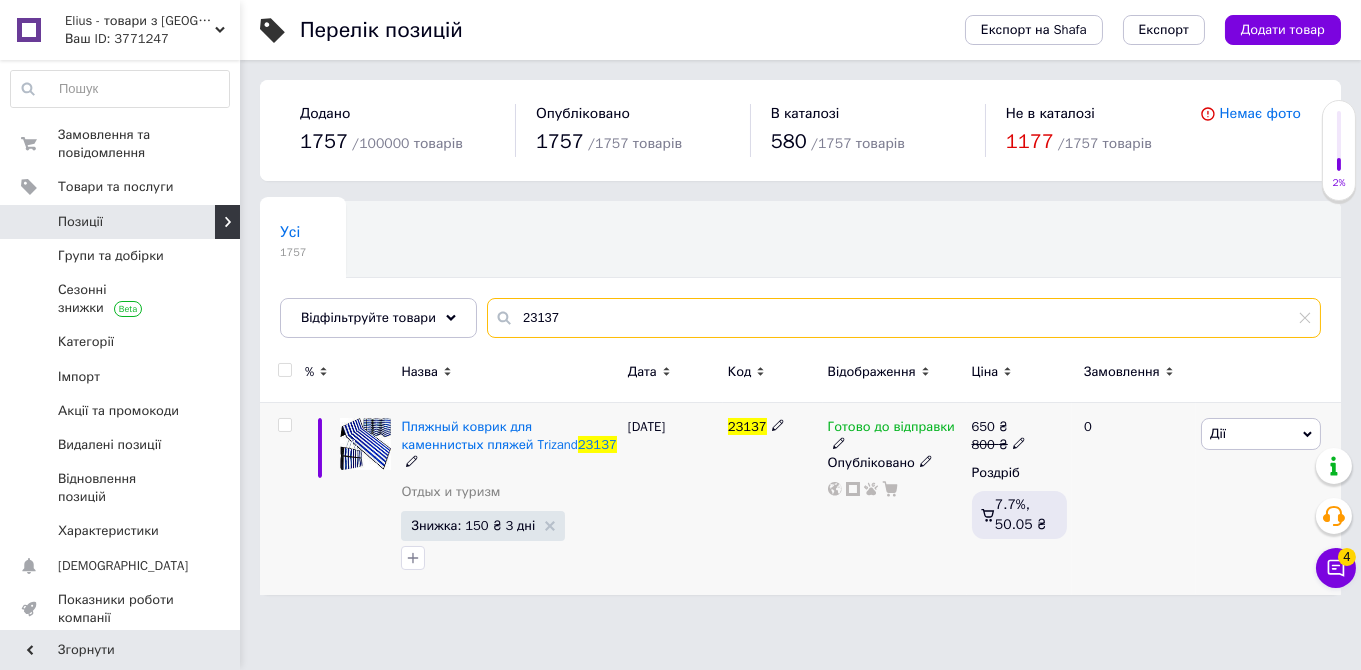 type on "23137" 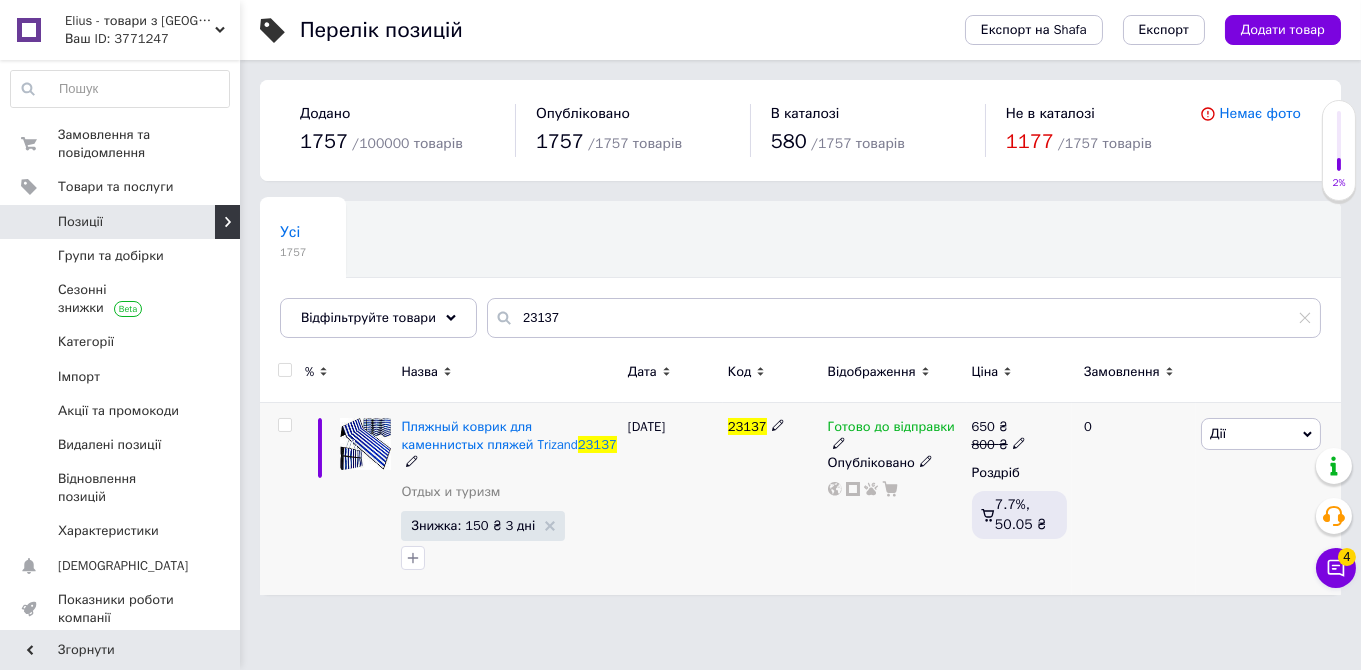 click on "Готово до відправки" at bounding box center (891, 429) 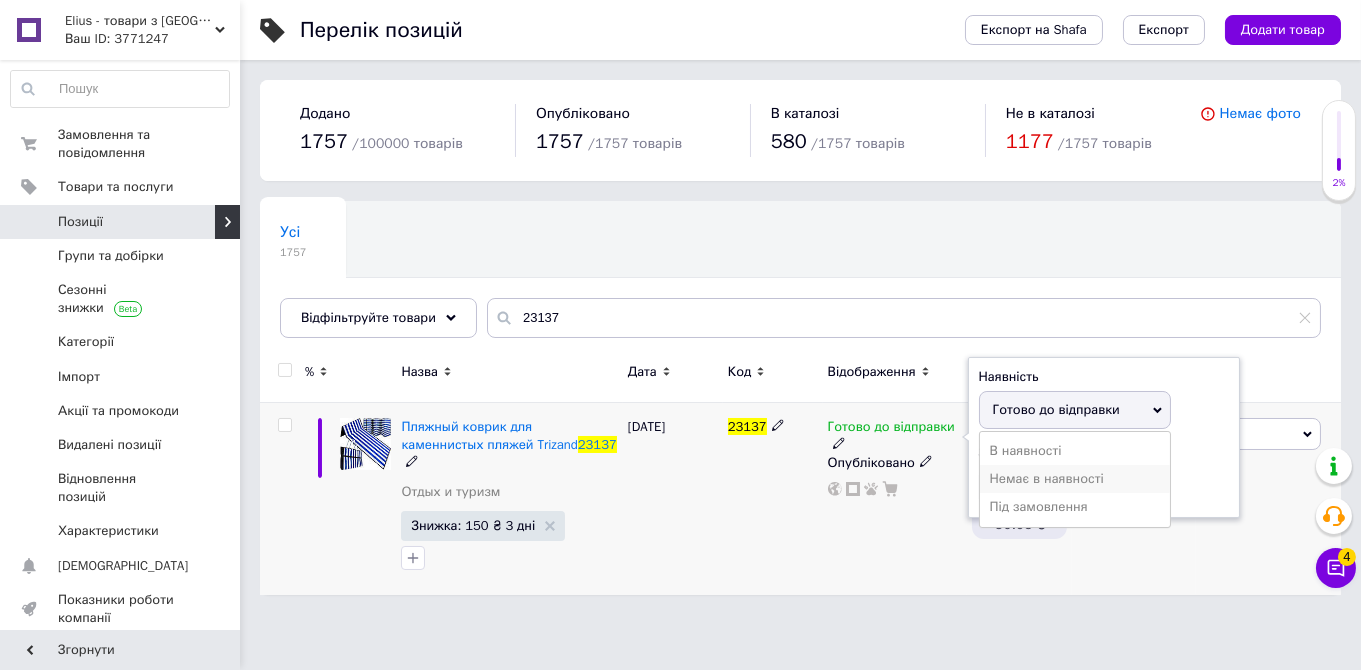 click on "Немає в наявності" at bounding box center (1075, 479) 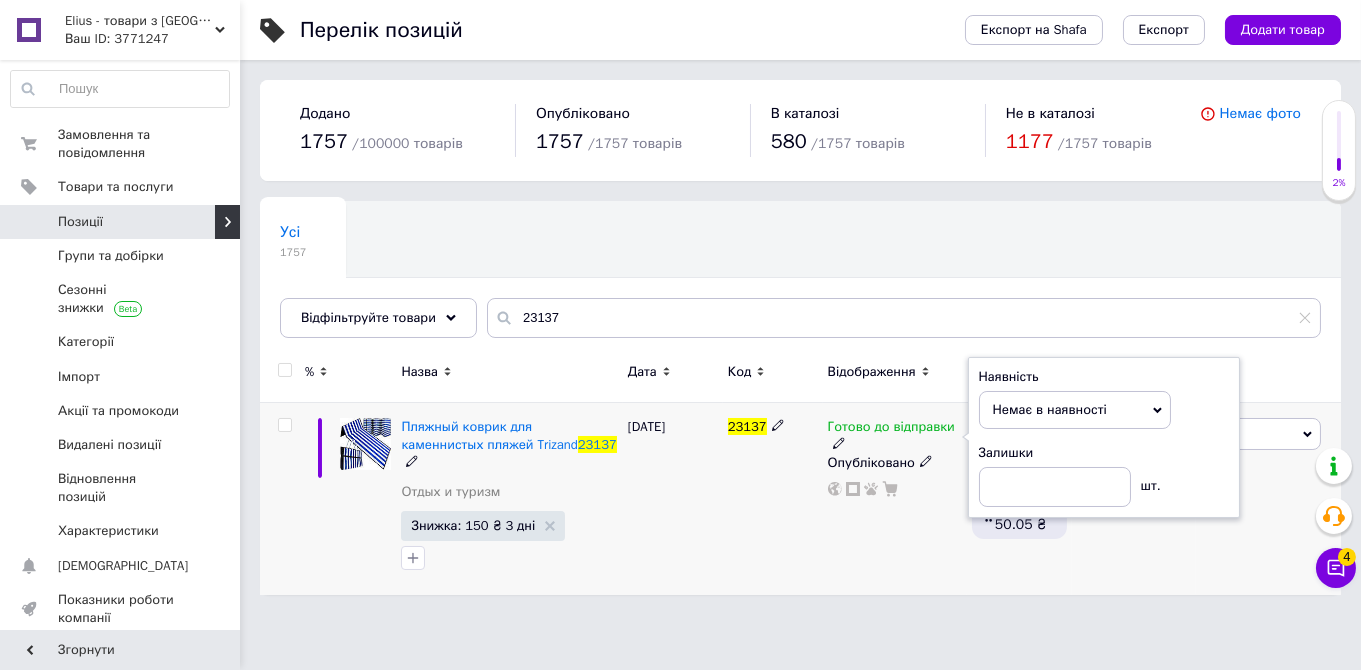 click on "23137" at bounding box center [773, 499] 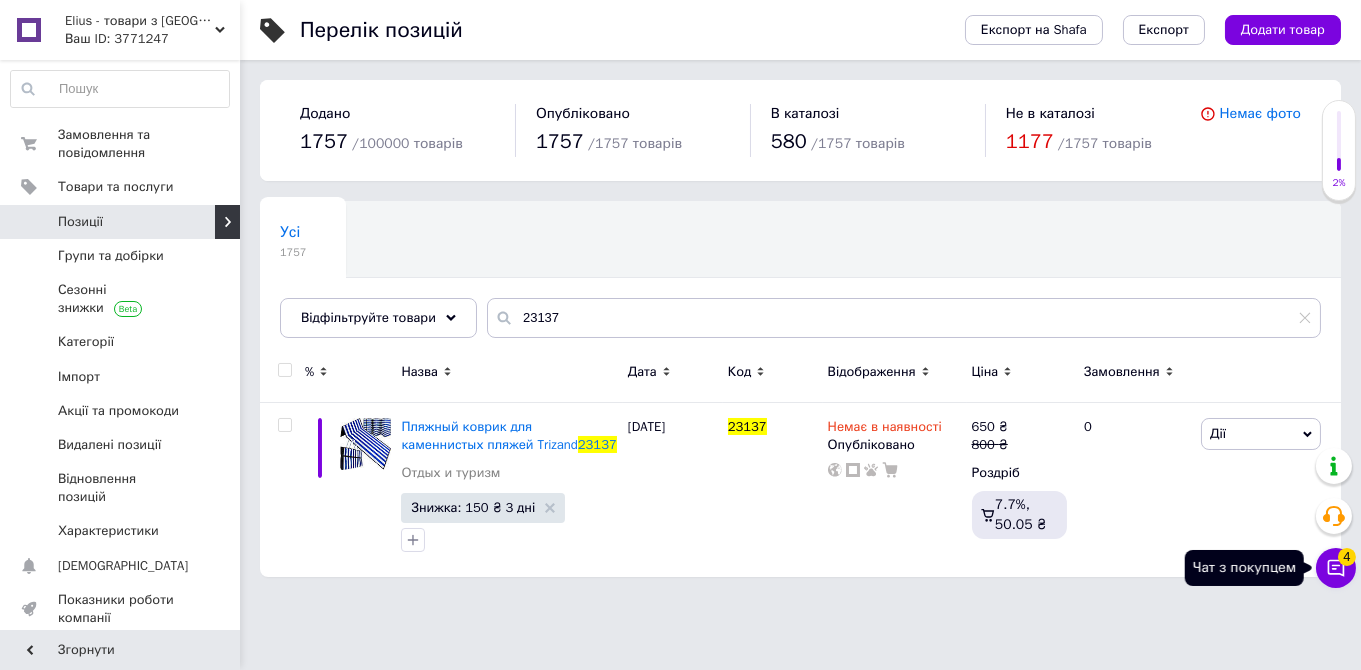 click 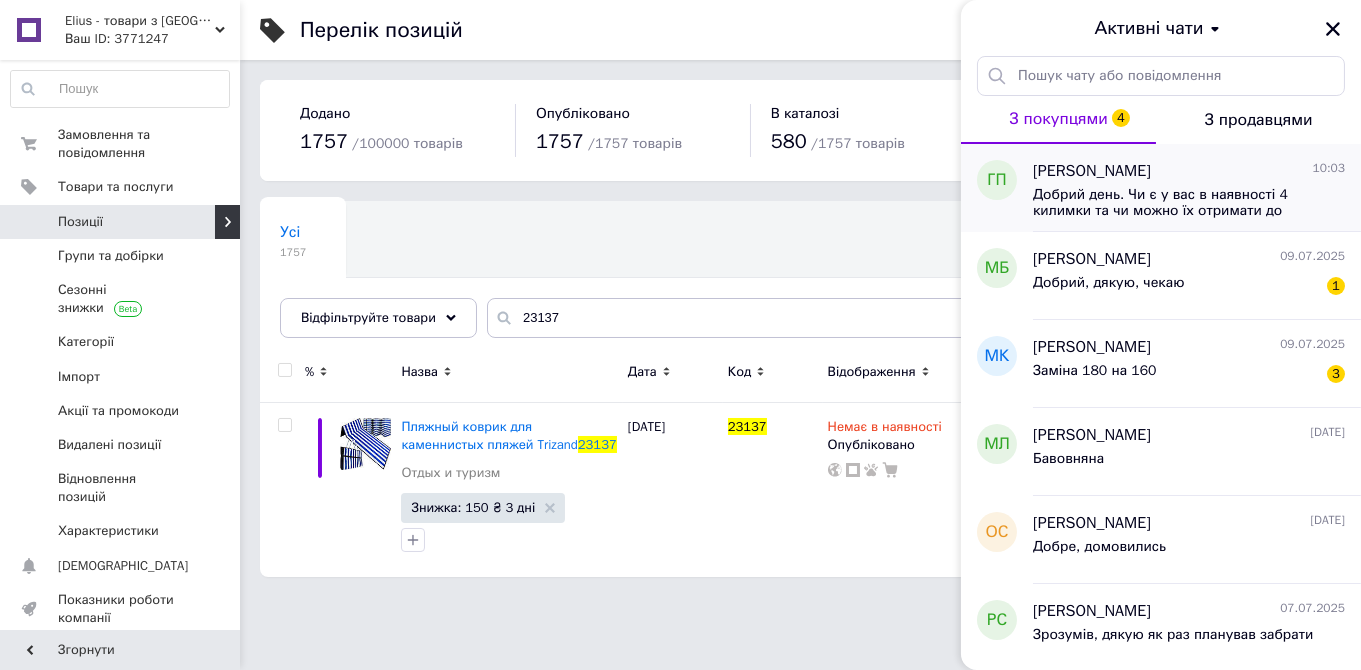 click on "Добрий день. Чи є у вас в наявності 4 килимки та чи можно їх отримати до суботи включно?" at bounding box center (1175, 203) 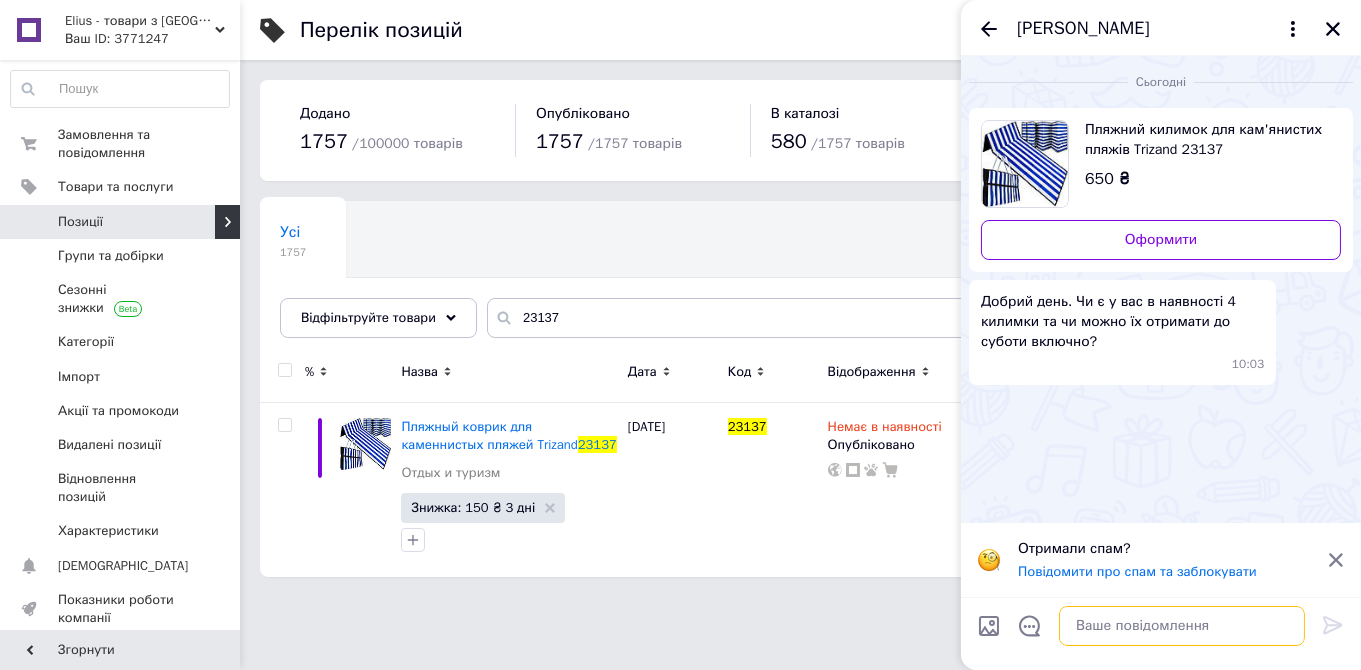 click at bounding box center [1182, 626] 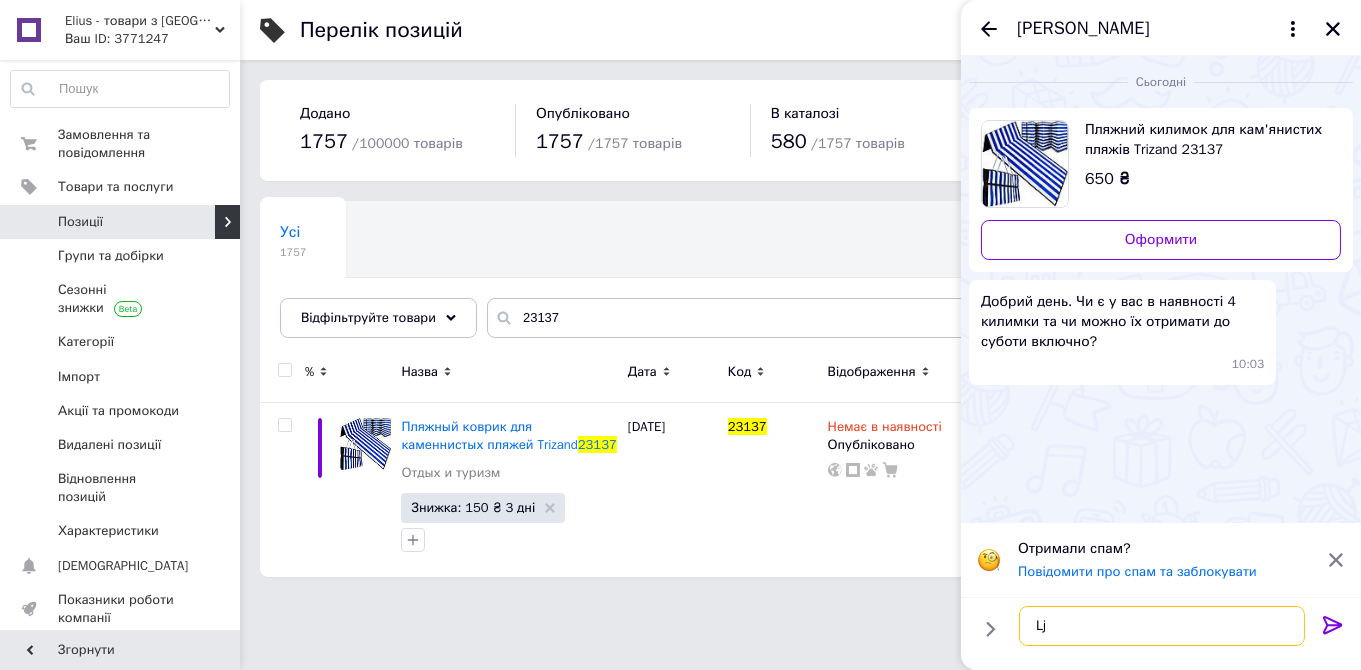 type on "L" 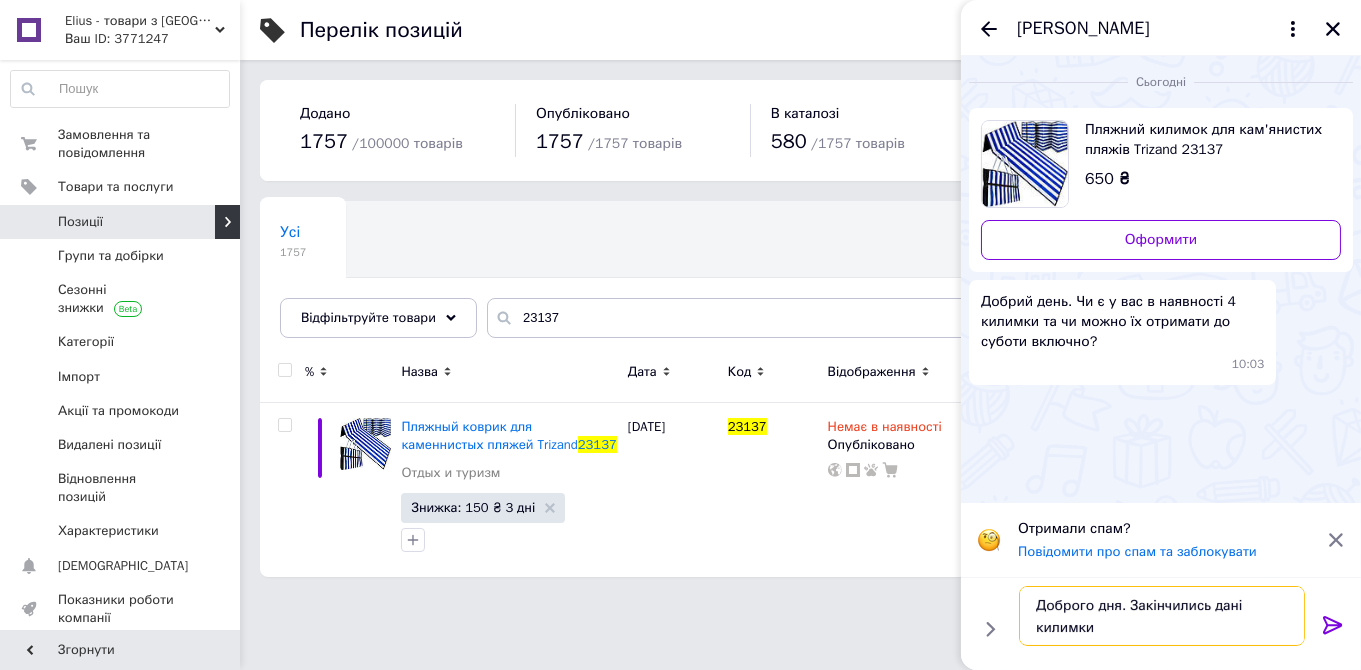 type on "Доброго дня. Закінчились дані килимки" 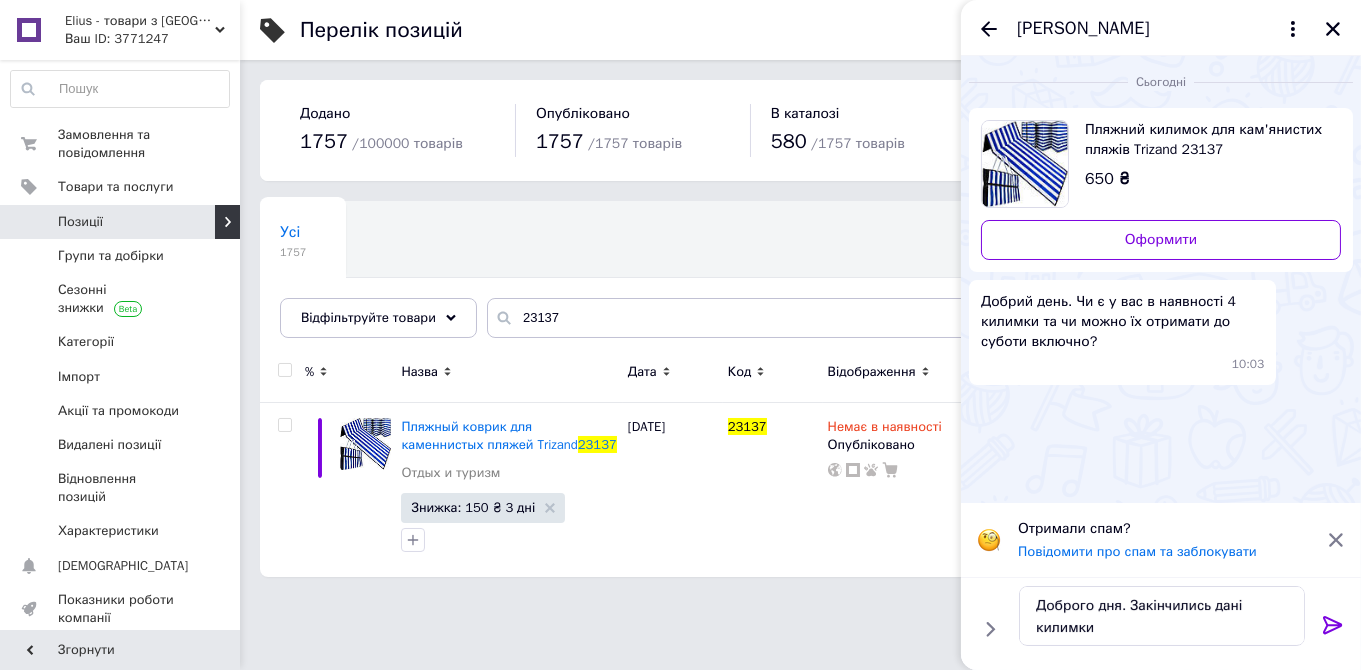 click 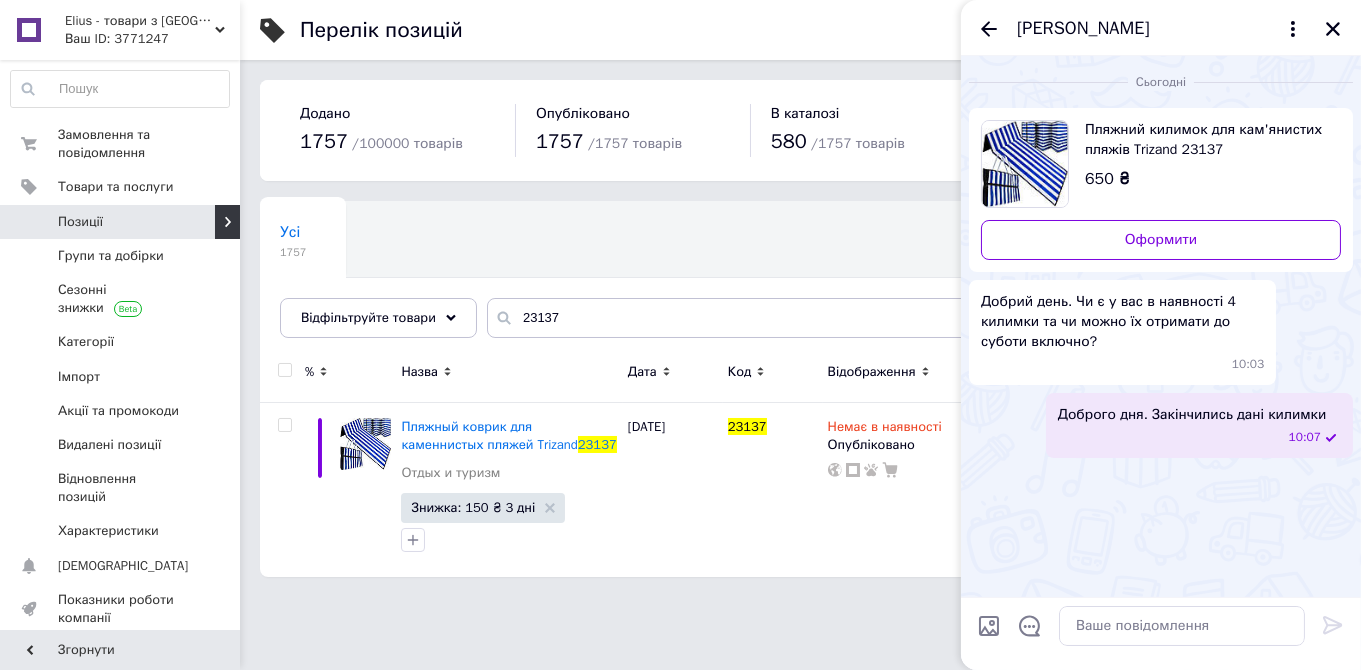click on "Замовлення та повідомлення 0 0 Товари та послуги Позиції Групи та добірки Сезонні знижки Категорії Імпорт Акції та промокоди Видалені позиції Відновлення позицій Характеристики Сповіщення 0 0 Показники роботи компанії Панель управління Відгуки Клієнти Каталог ProSale Аналітика Управління сайтом Гаманець компанії [PERSON_NAME] Тарифи та рахунки Prom топ" at bounding box center (120, 345) 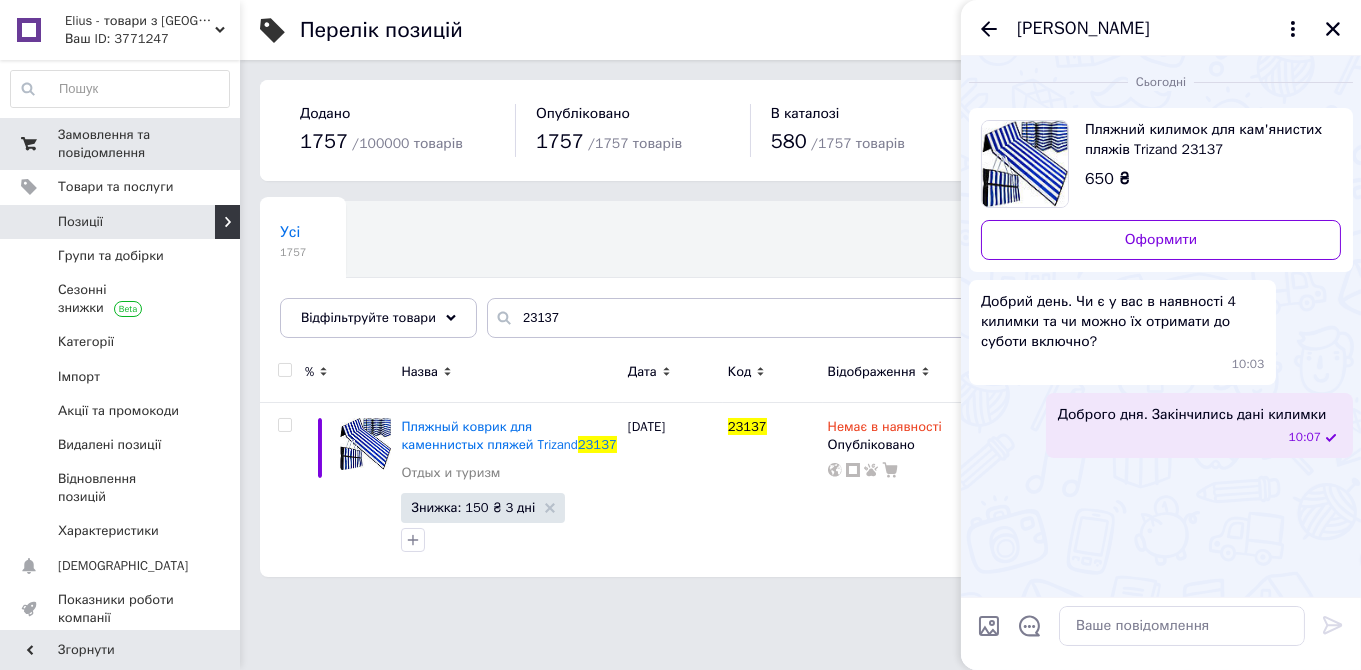 click on "Замовлення та повідомлення 0 0" at bounding box center [120, 144] 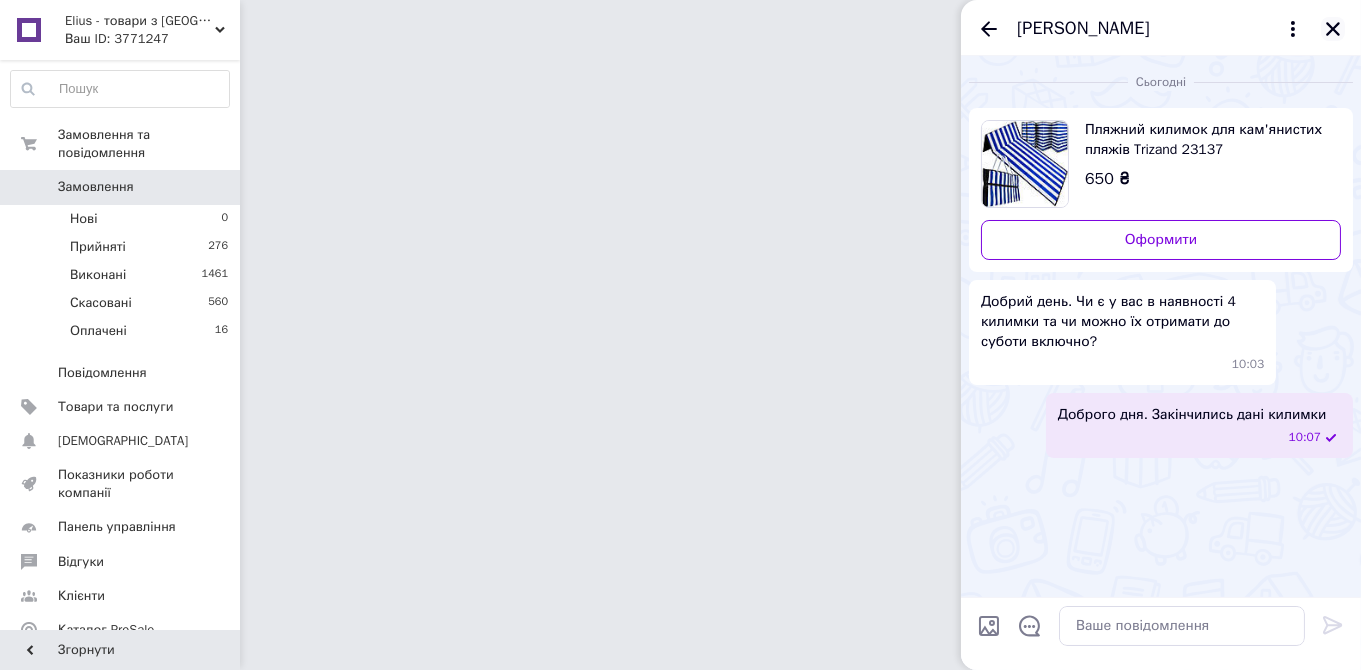 click 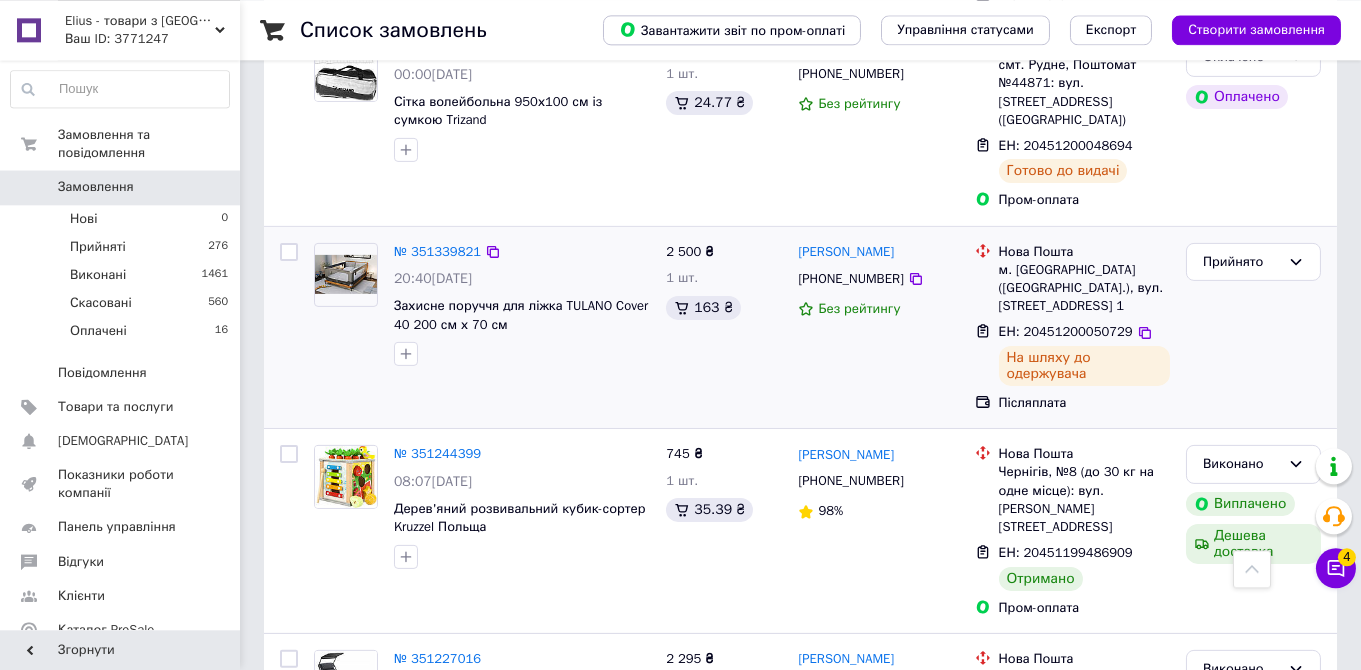 scroll, scrollTop: 2006, scrollLeft: 0, axis: vertical 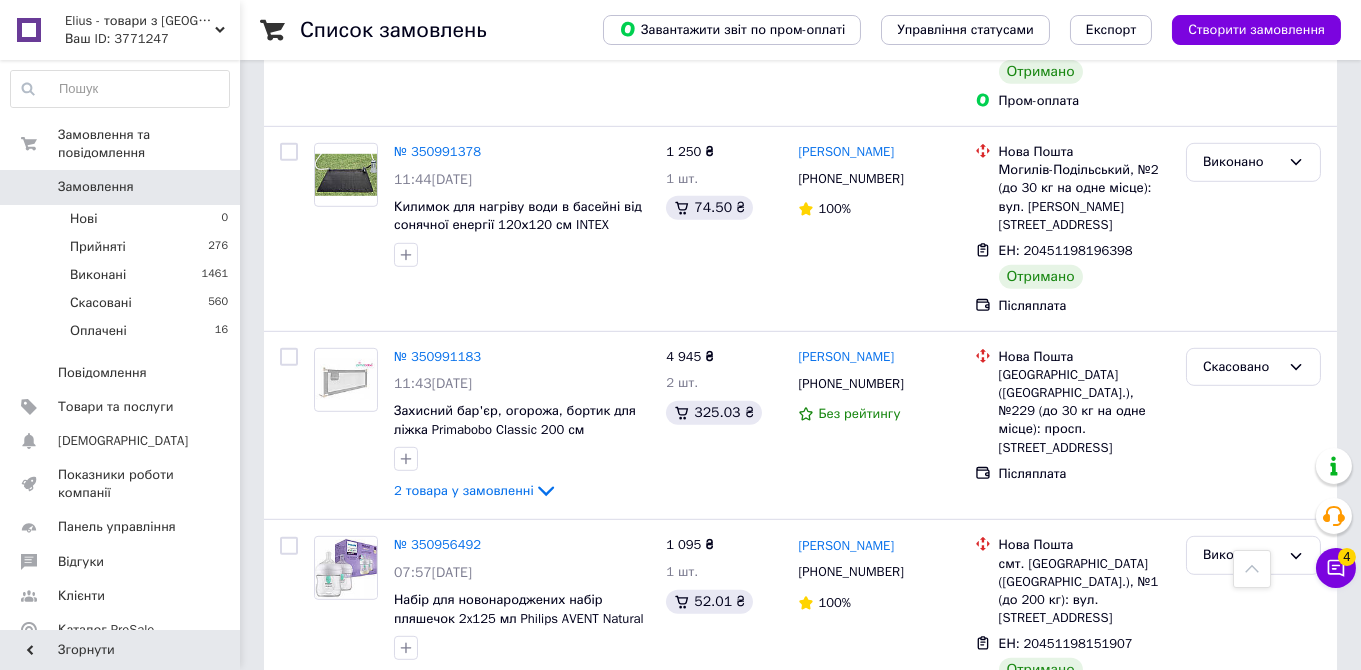 click on "2" at bounding box center [327, 769] 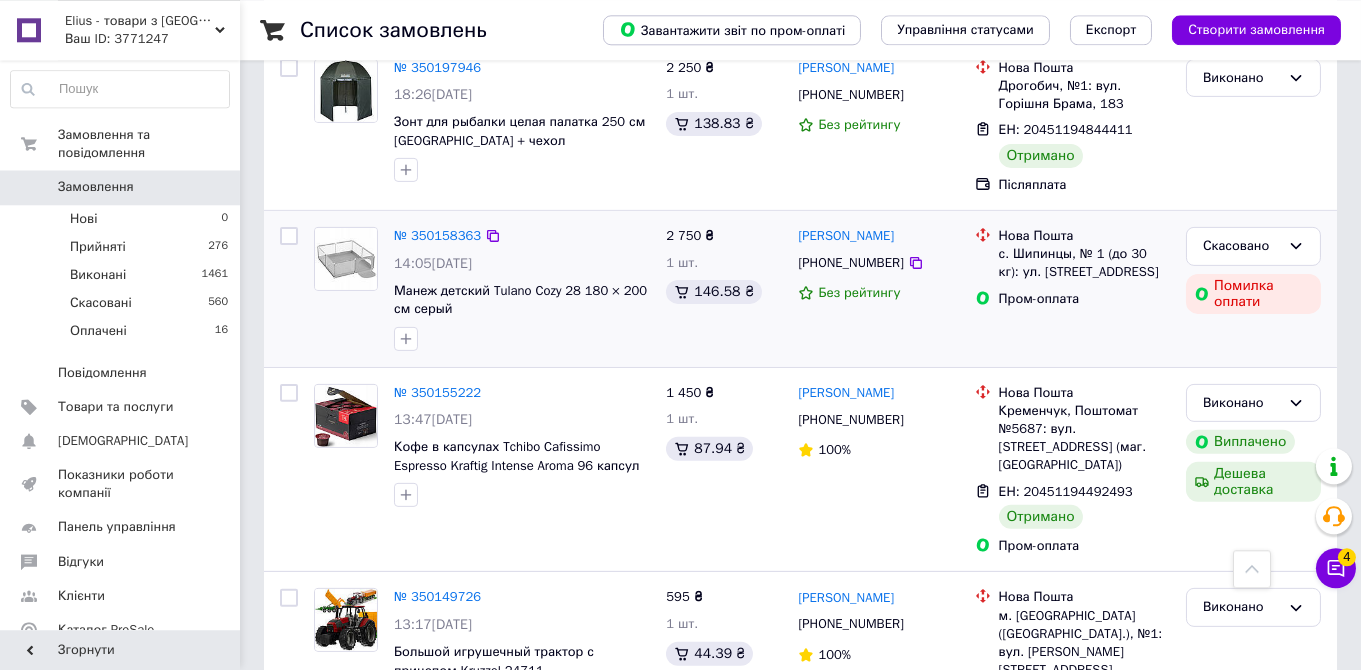 scroll, scrollTop: 2217, scrollLeft: 0, axis: vertical 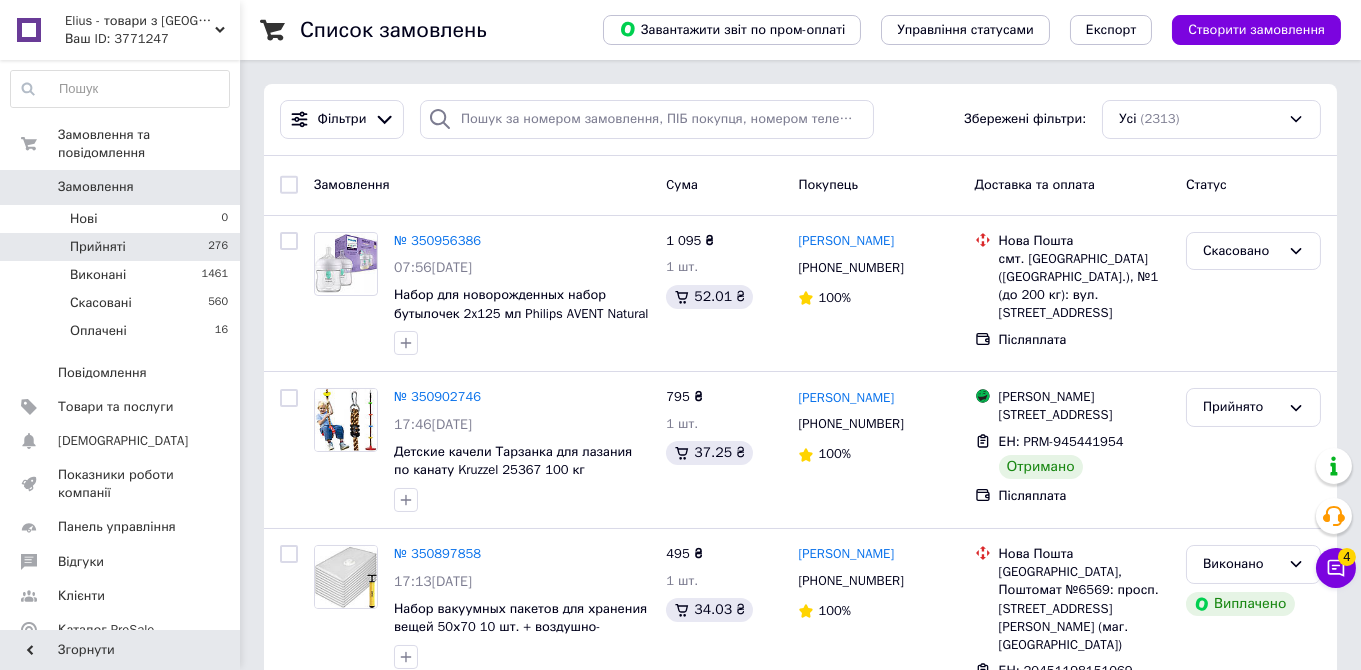click on "Виконані 1461" at bounding box center (120, 275) 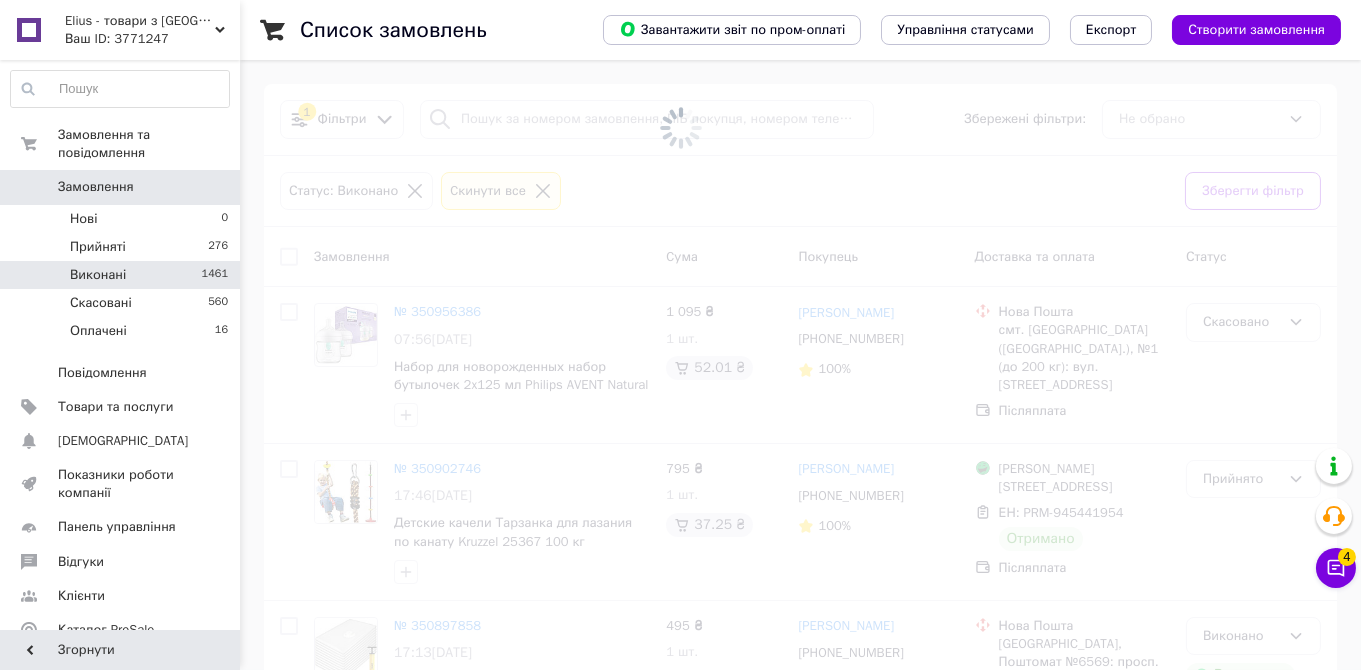 click on "Замовлення" at bounding box center (96, 187) 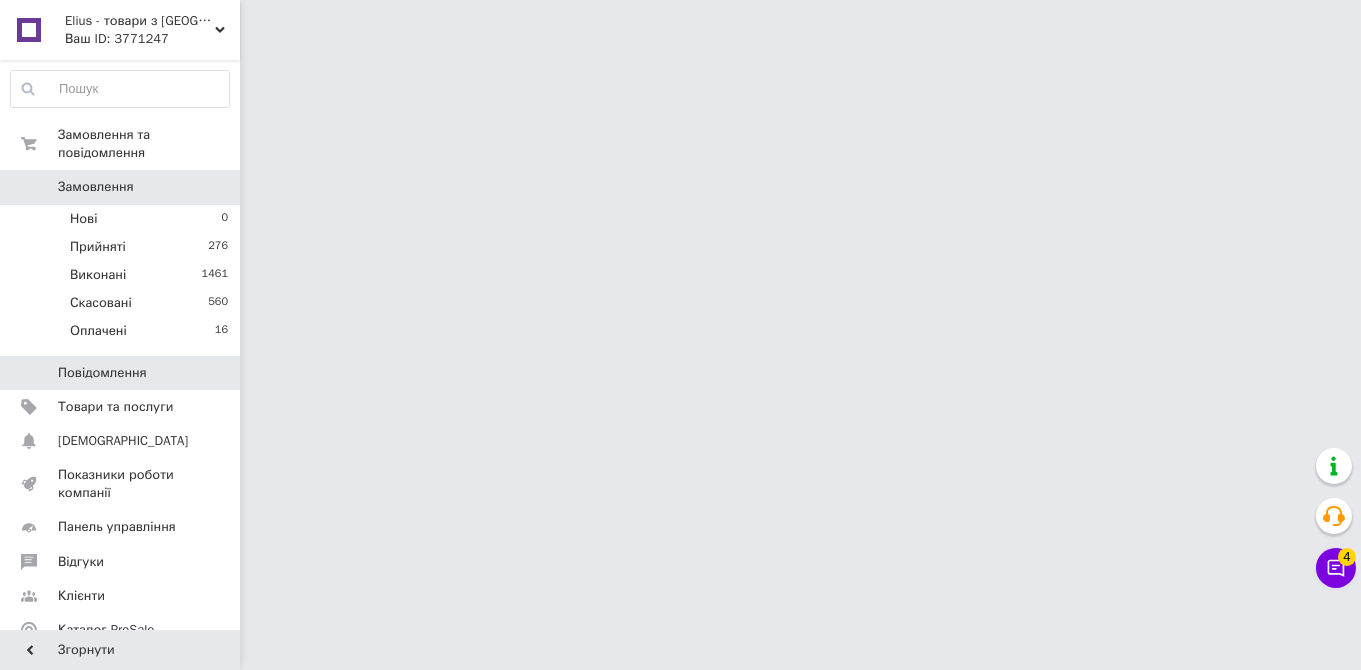 click on "Повідомлення" at bounding box center (102, 373) 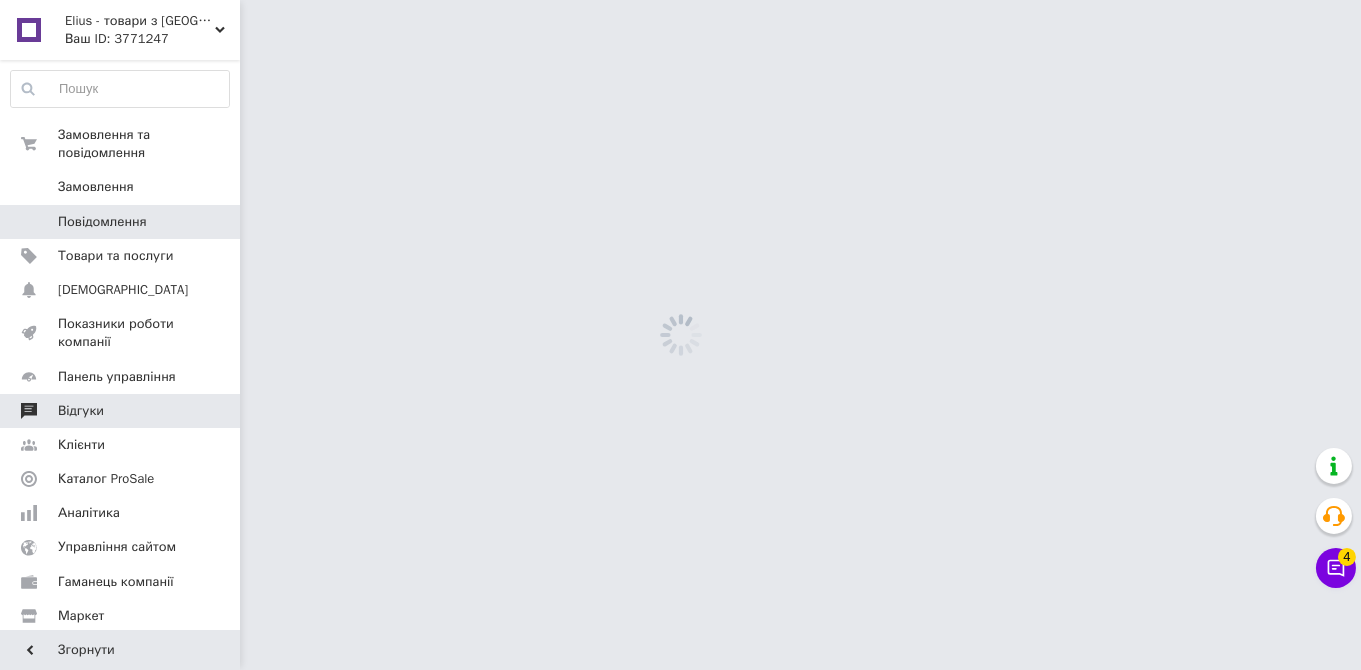 click on "Відгуки" at bounding box center [121, 411] 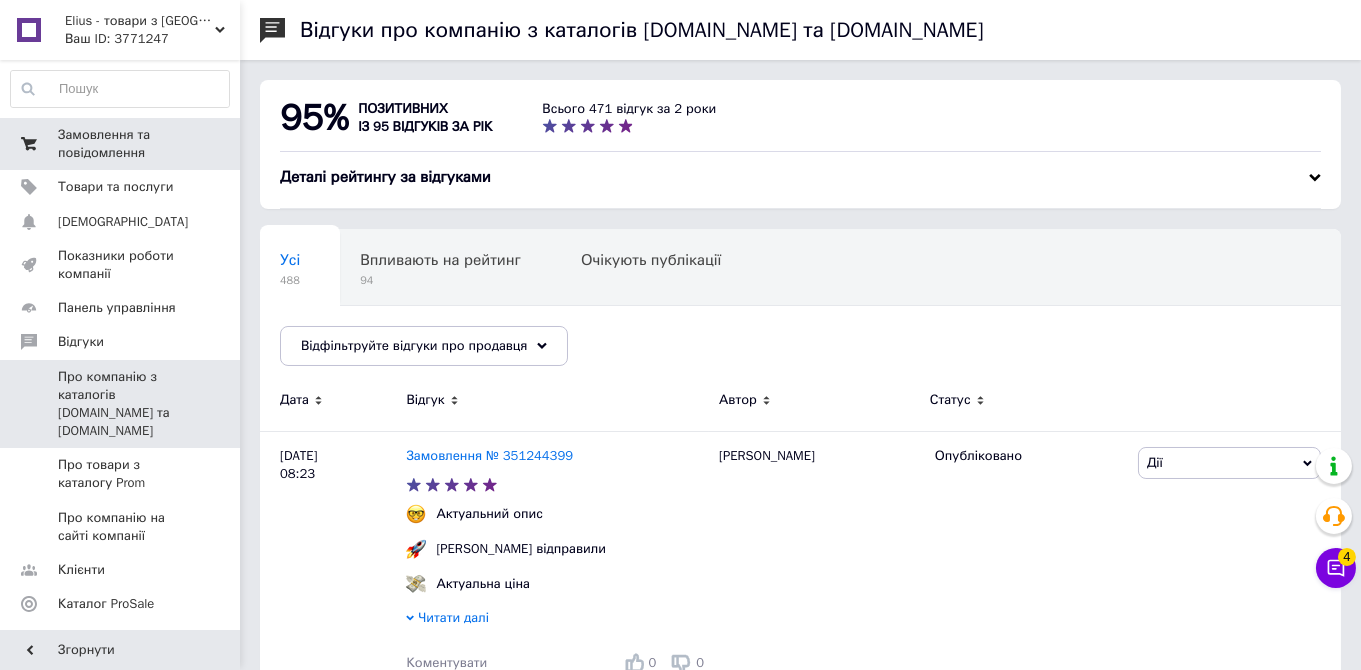 click on "Замовлення та повідомлення" at bounding box center (121, 144) 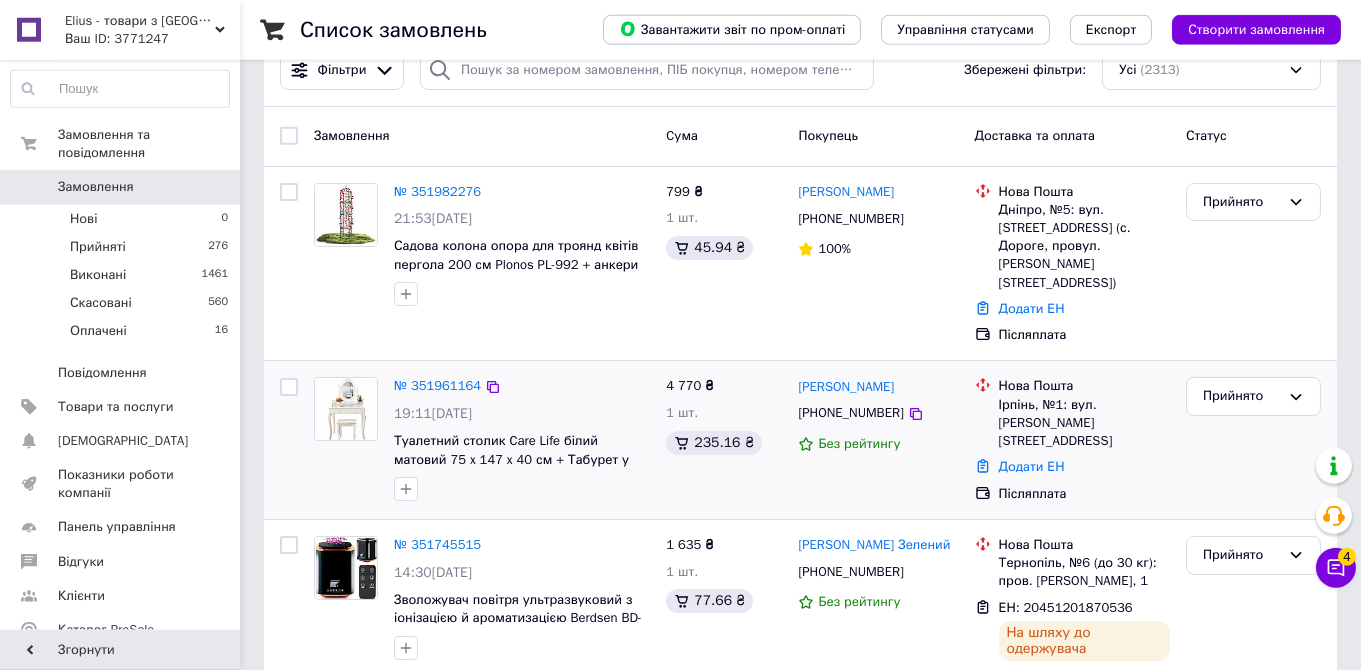 scroll, scrollTop: 105, scrollLeft: 0, axis: vertical 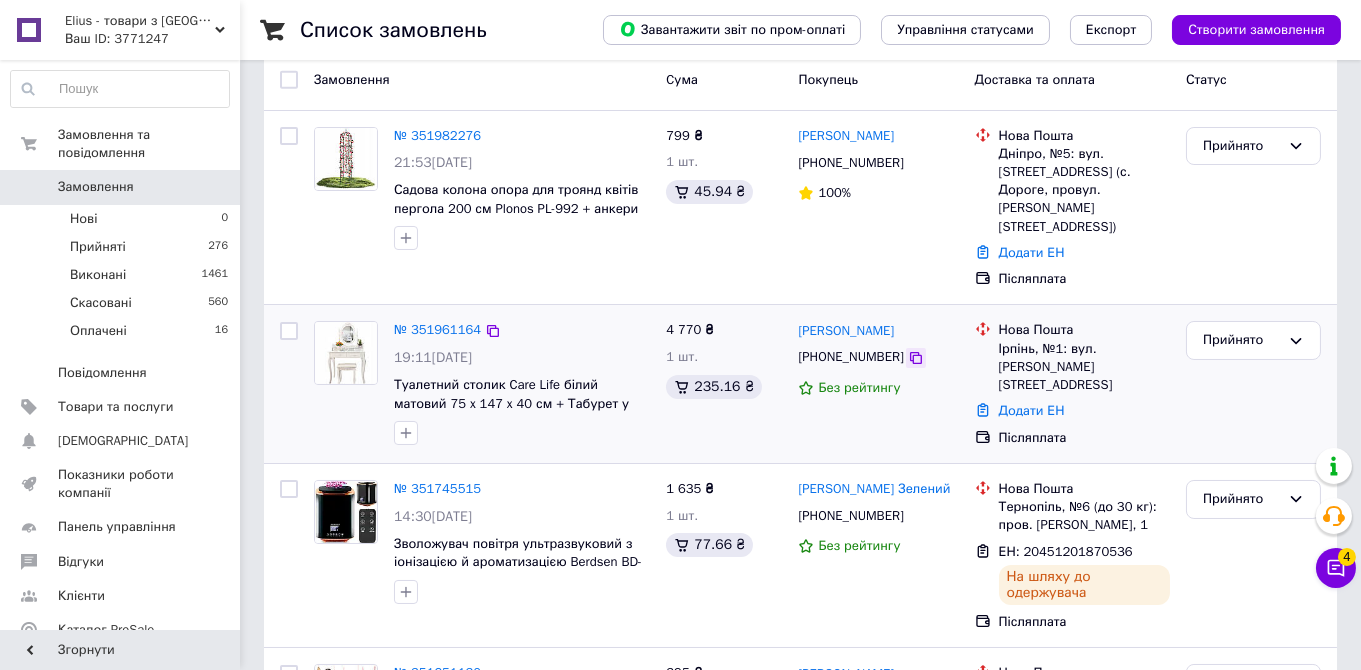 click 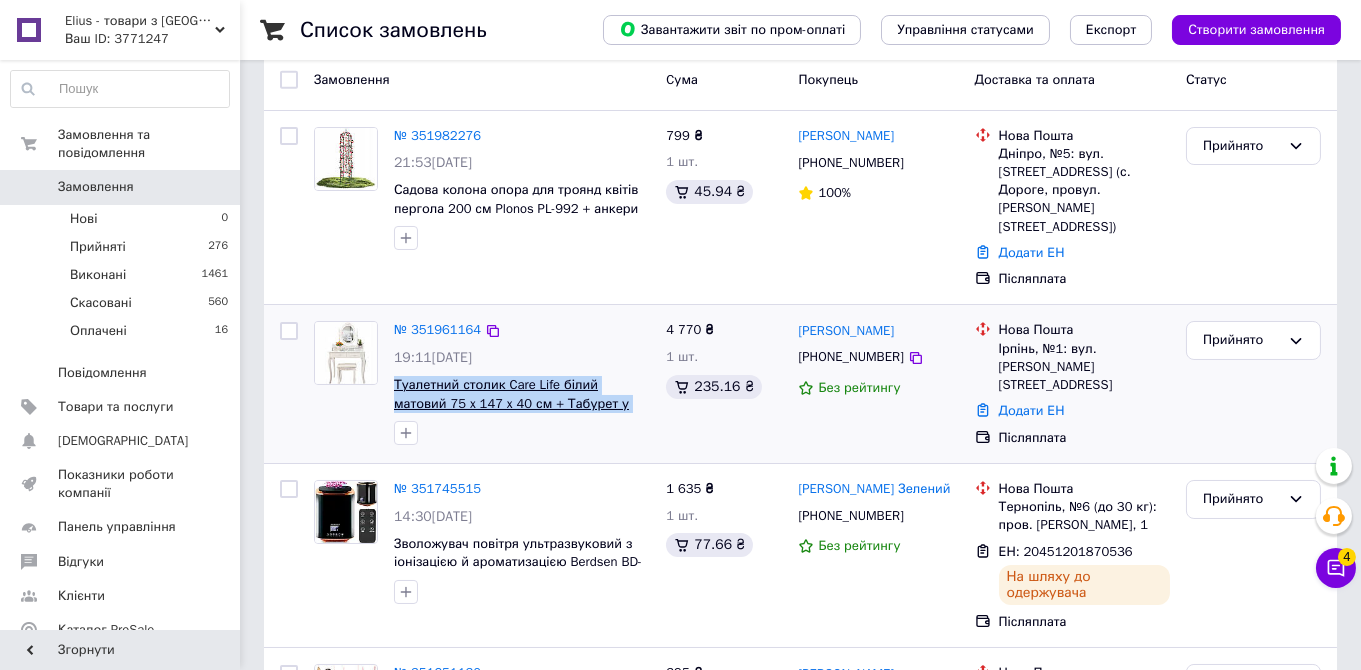 drag, startPoint x: 628, startPoint y: 375, endPoint x: 459, endPoint y: 360, distance: 169.66437 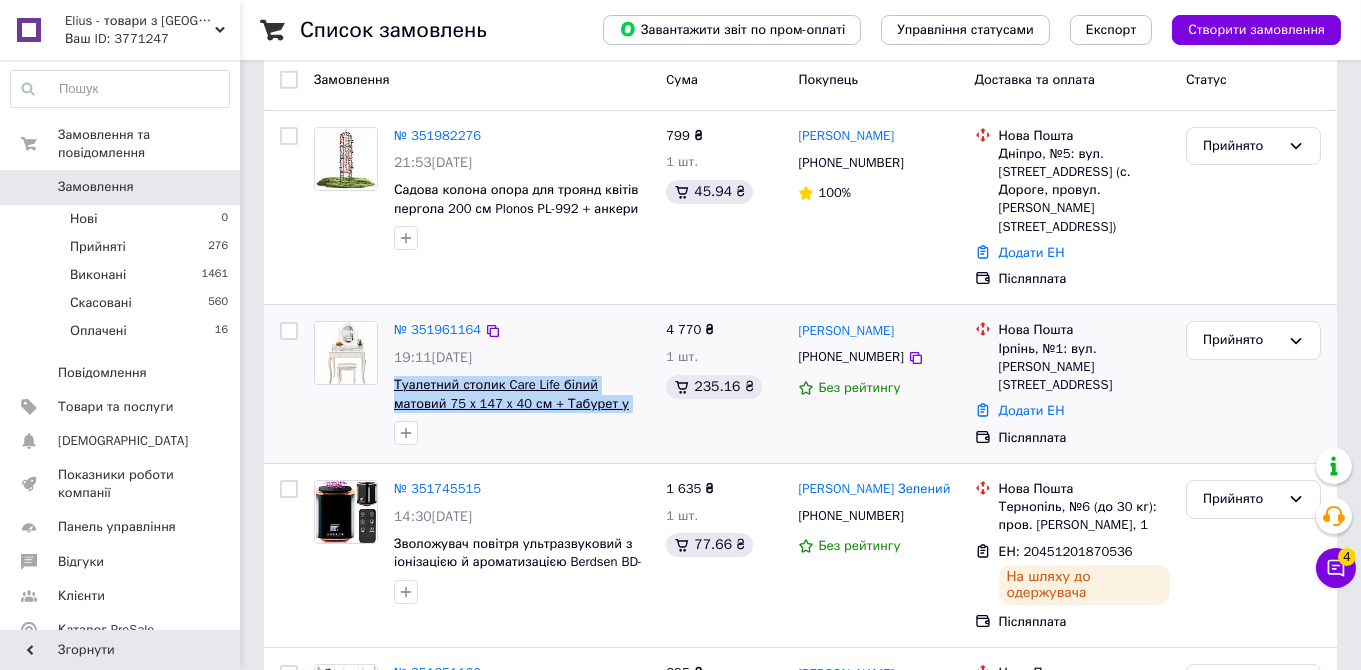 click on "Туалетний столик Care Life білий матовий 75 x 147 x 40 см + Табурет у комплекті" at bounding box center (522, 394) 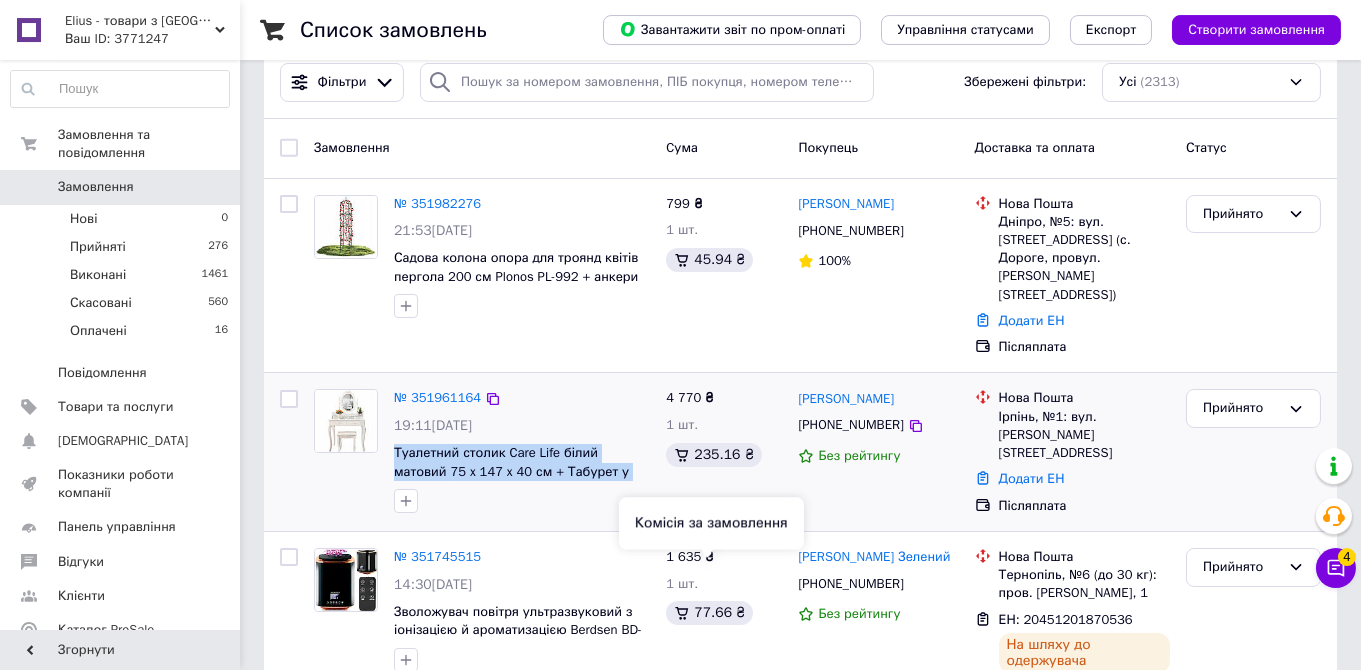 scroll, scrollTop: 0, scrollLeft: 0, axis: both 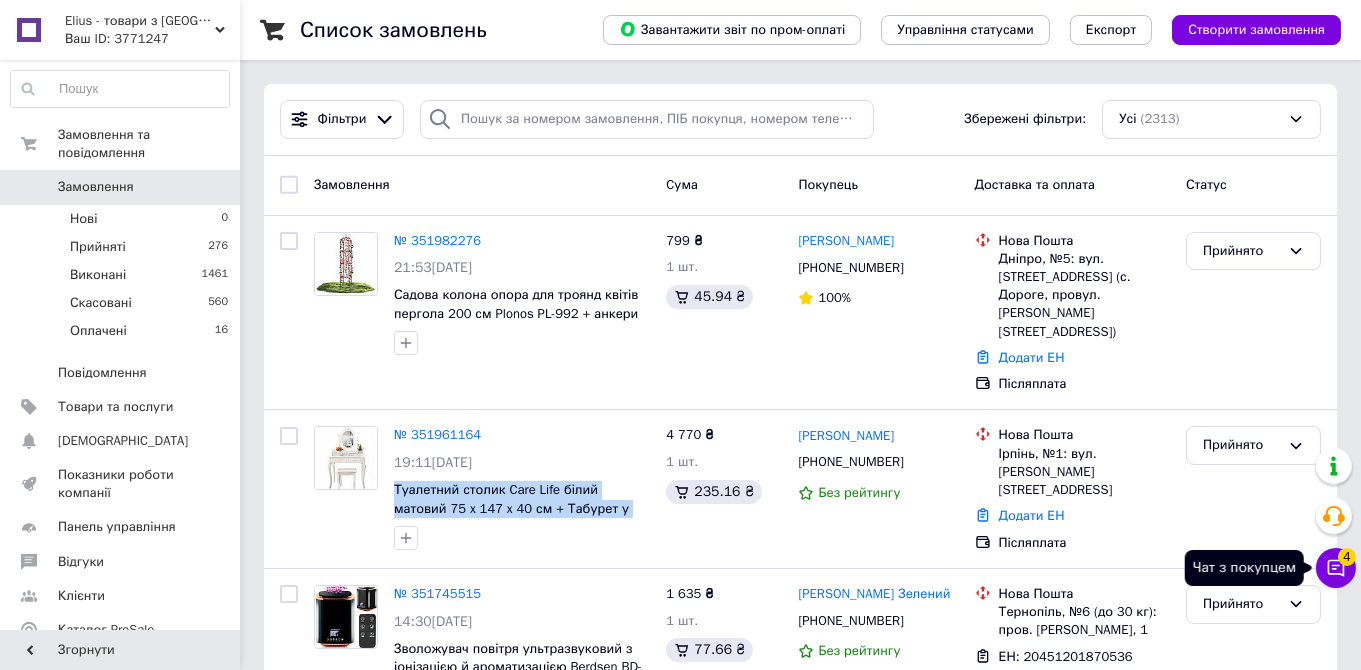 click on "Чат з покупцем 4" at bounding box center (1336, 568) 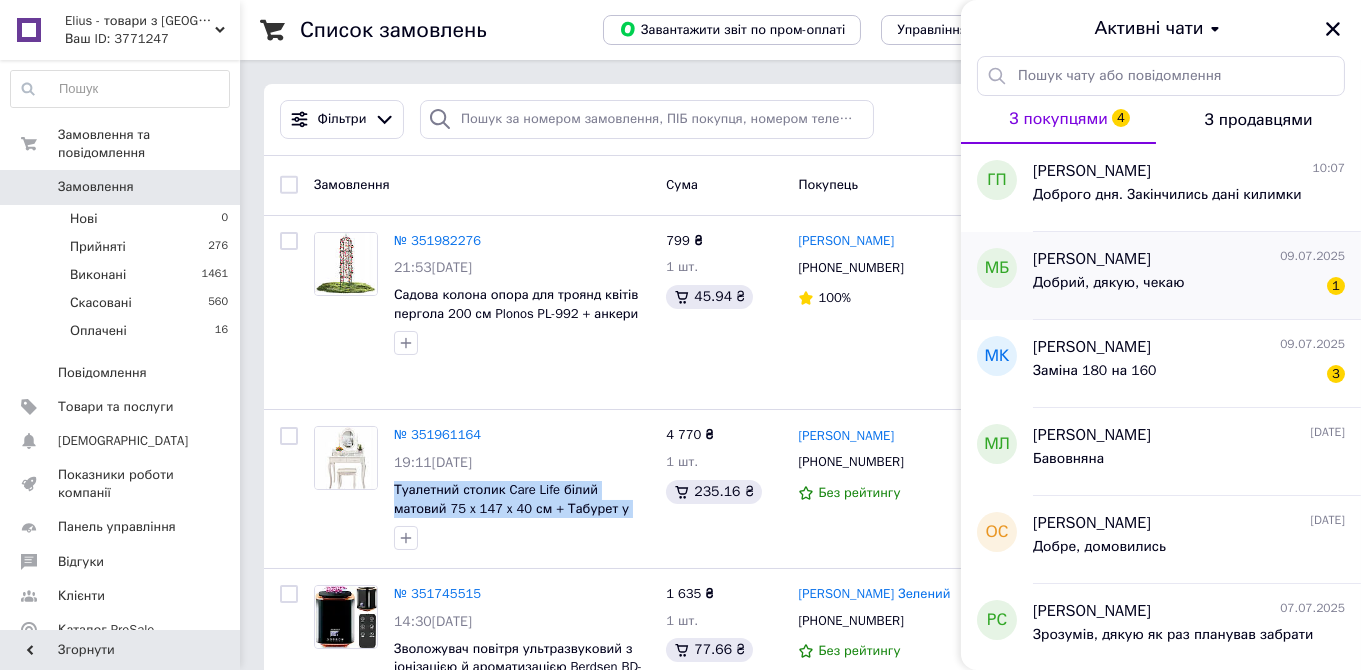 click on "Добрий, дякую, чекаю 1" at bounding box center [1189, 287] 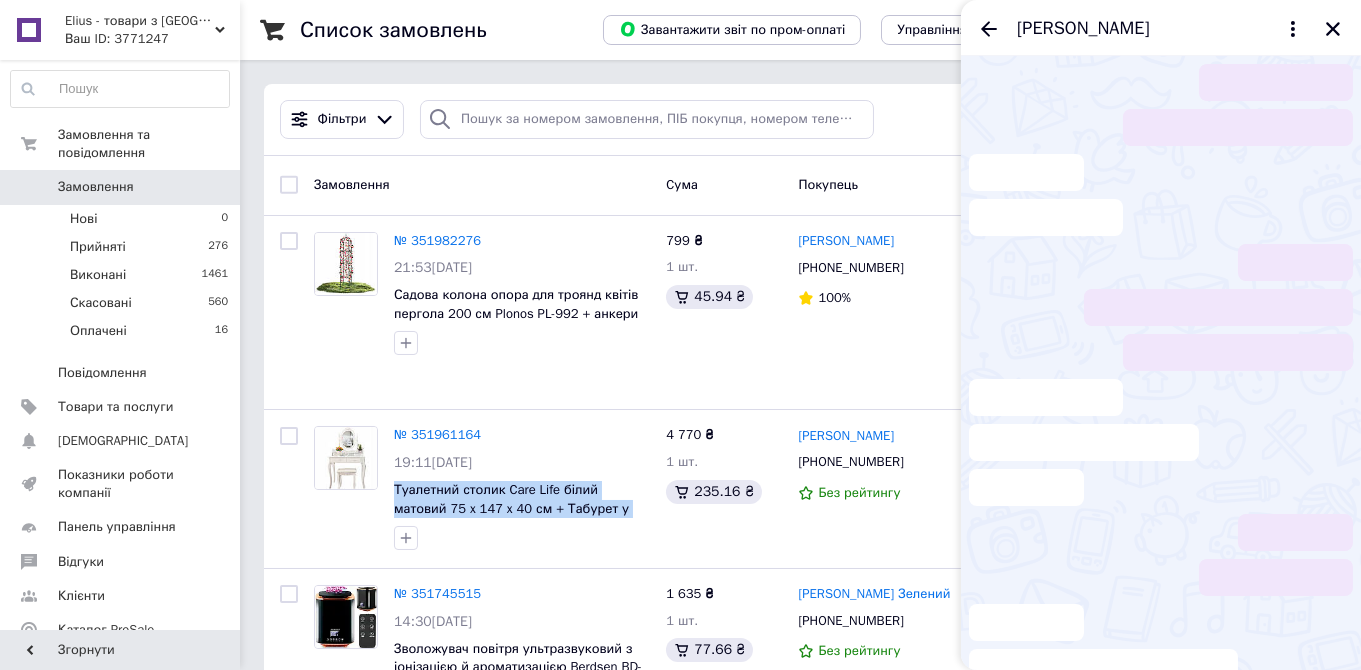 scroll, scrollTop: 81, scrollLeft: 0, axis: vertical 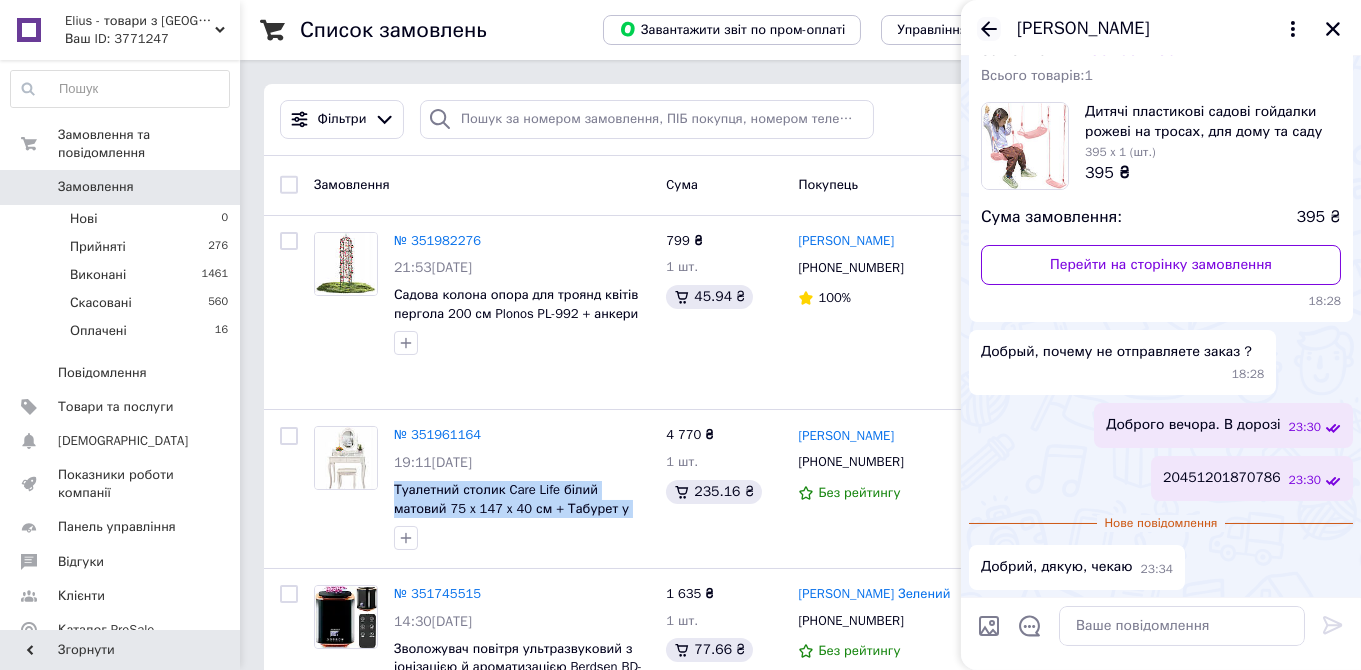 click 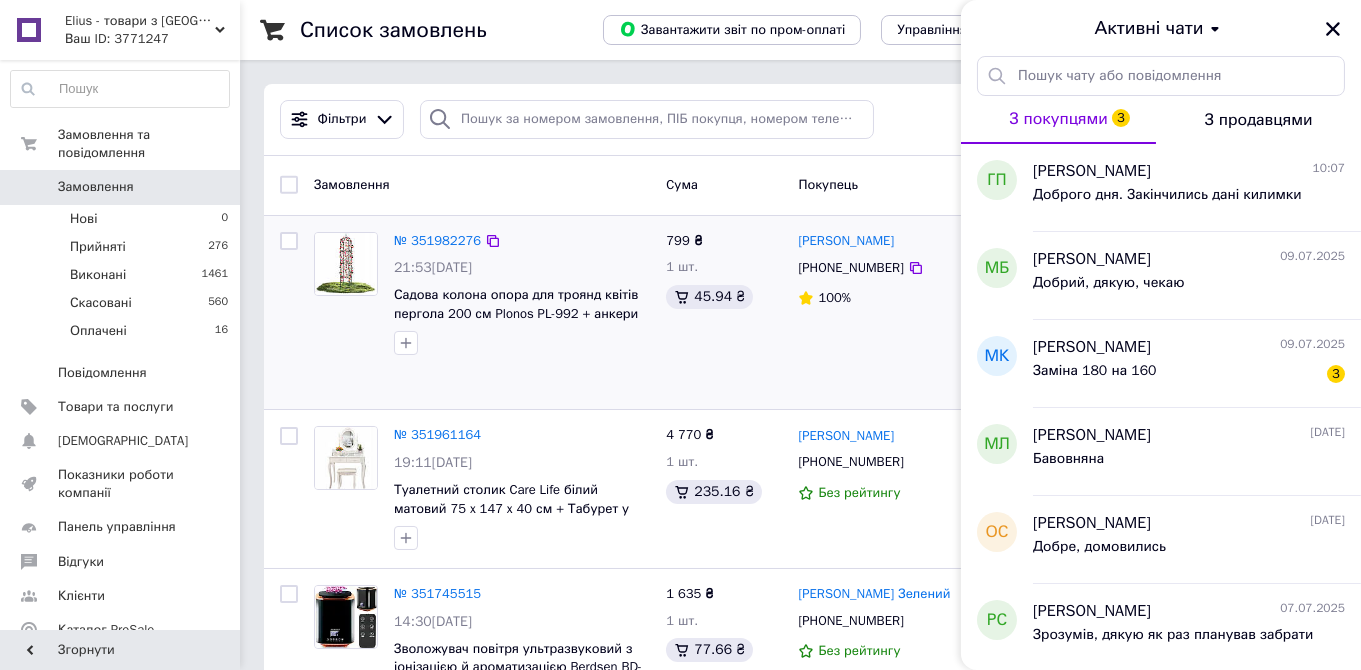 click on "[PERSON_NAME] [PHONE_NUMBER] 100%" at bounding box center [878, 313] 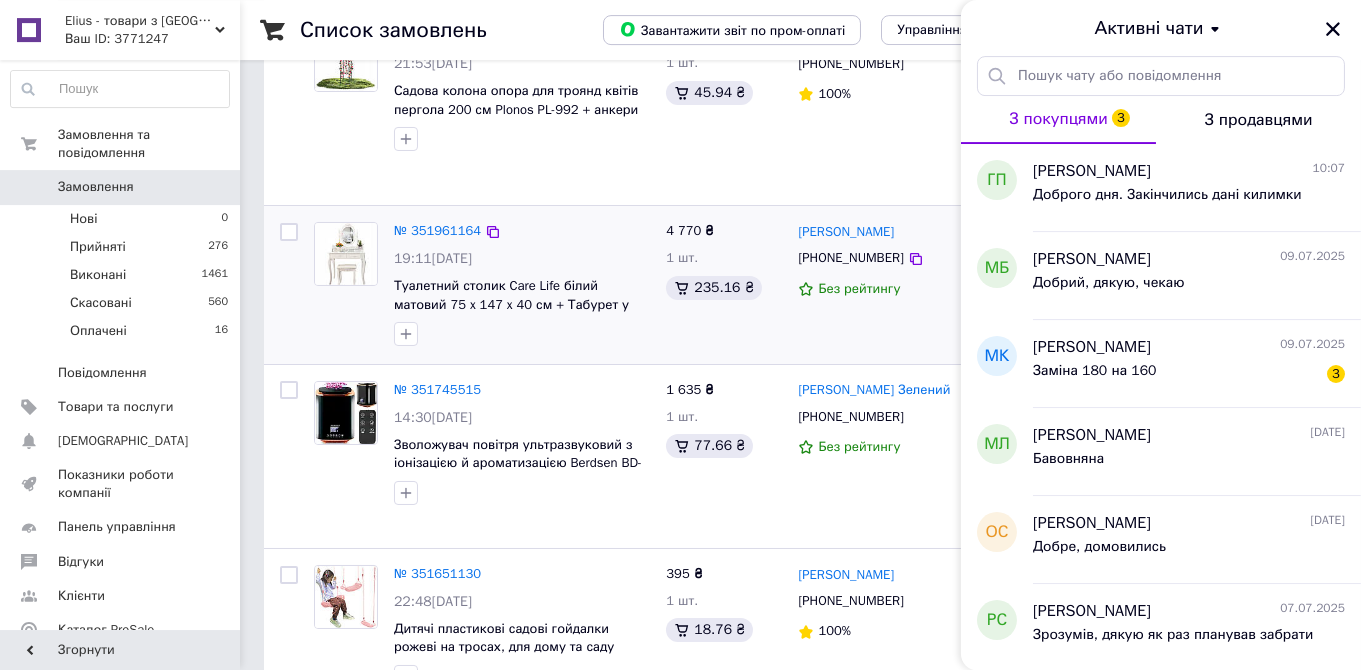 scroll, scrollTop: 316, scrollLeft: 0, axis: vertical 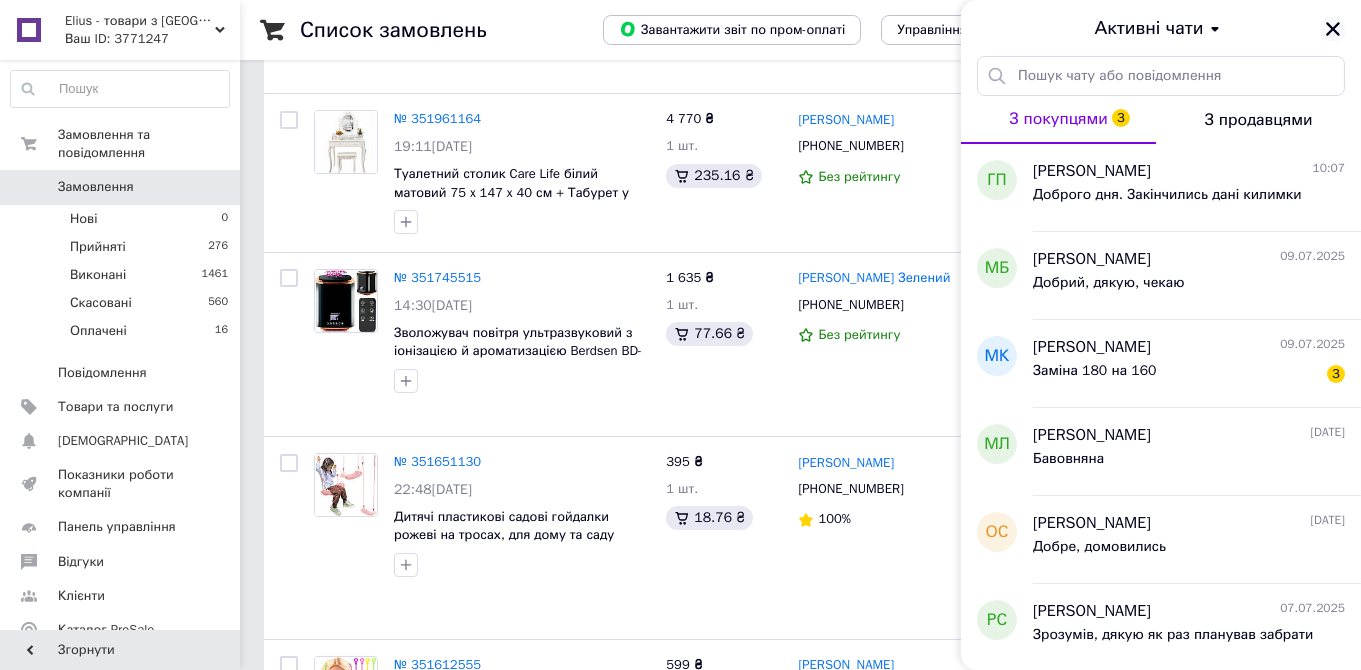 click 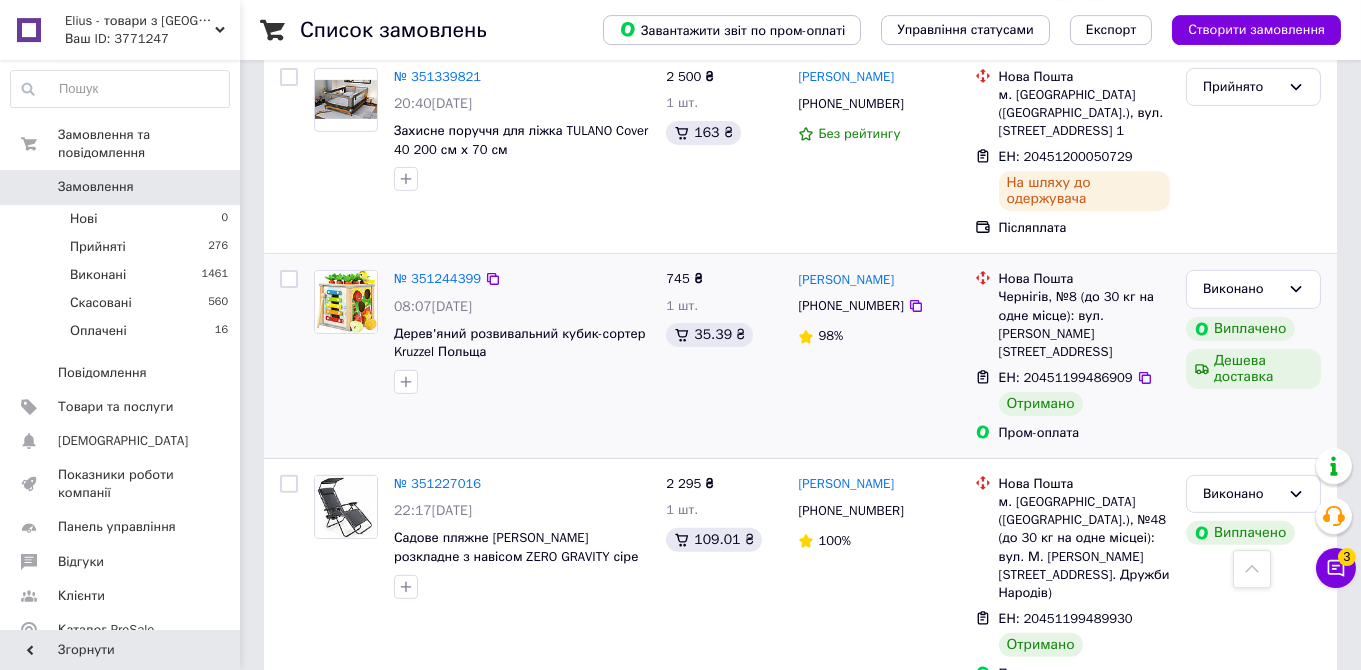 scroll, scrollTop: 2217, scrollLeft: 0, axis: vertical 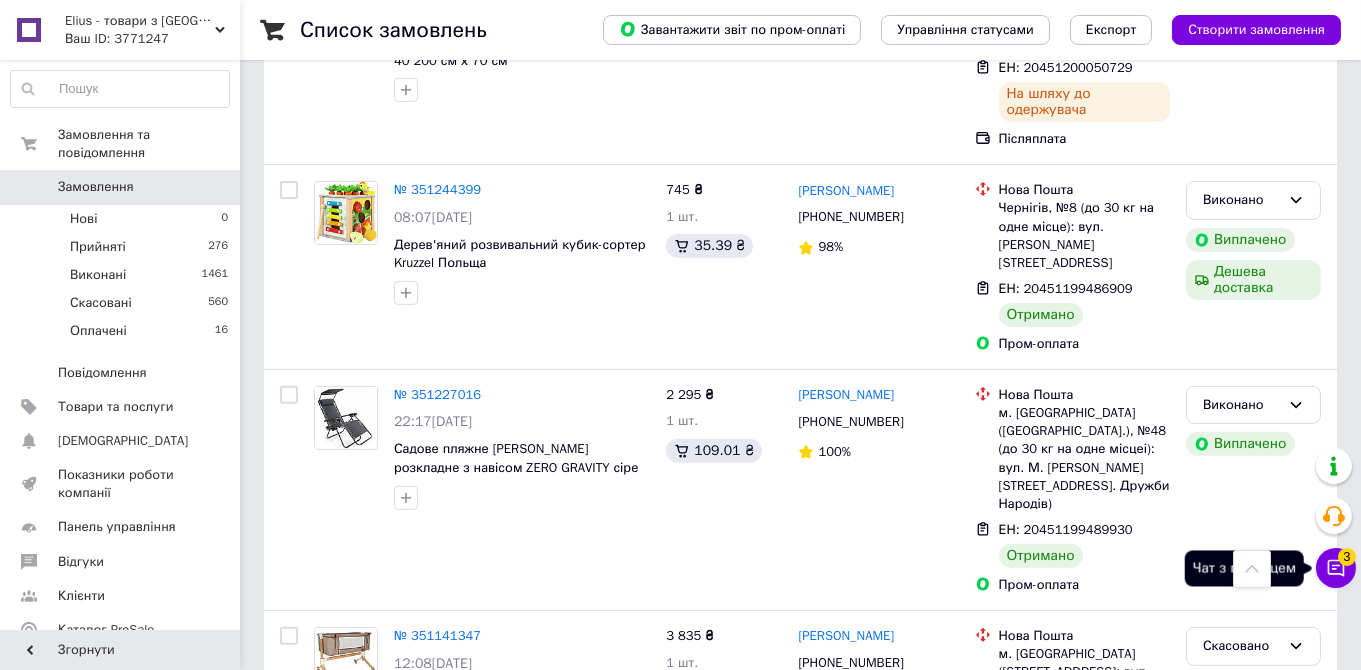 click on "Чат з покупцем 3" at bounding box center (1336, 568) 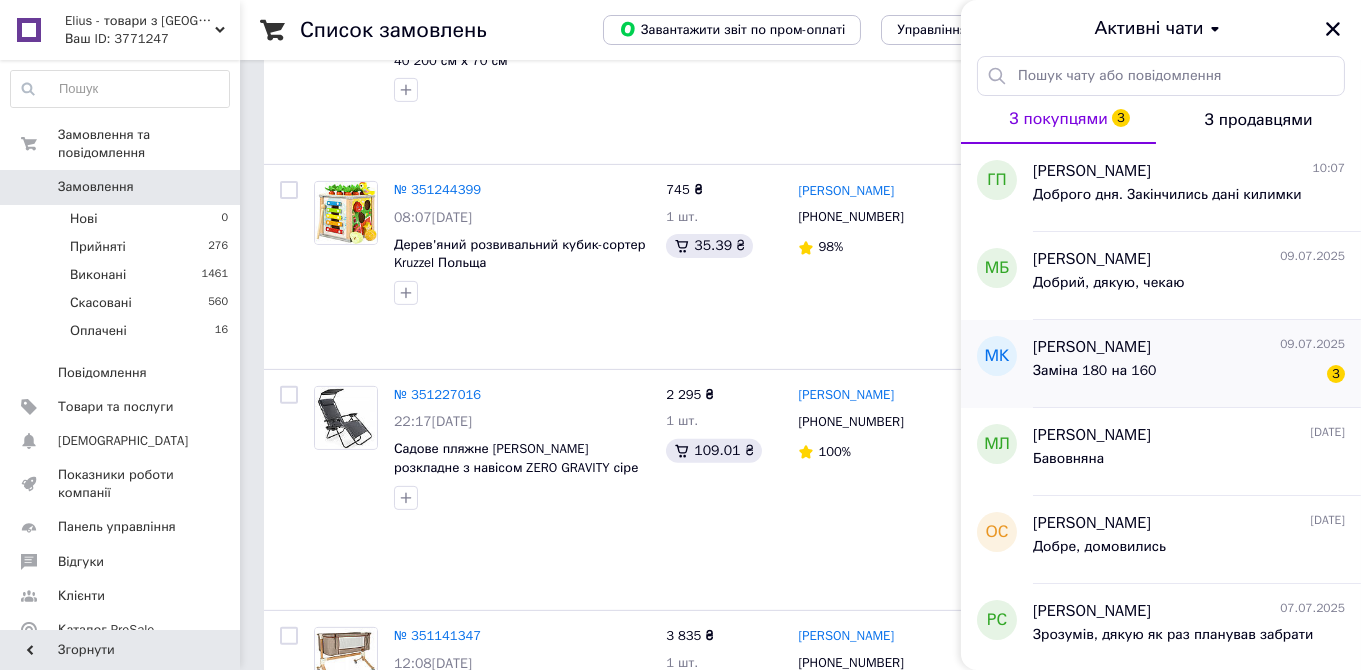 click on "[PERSON_NAME]" at bounding box center [1092, 347] 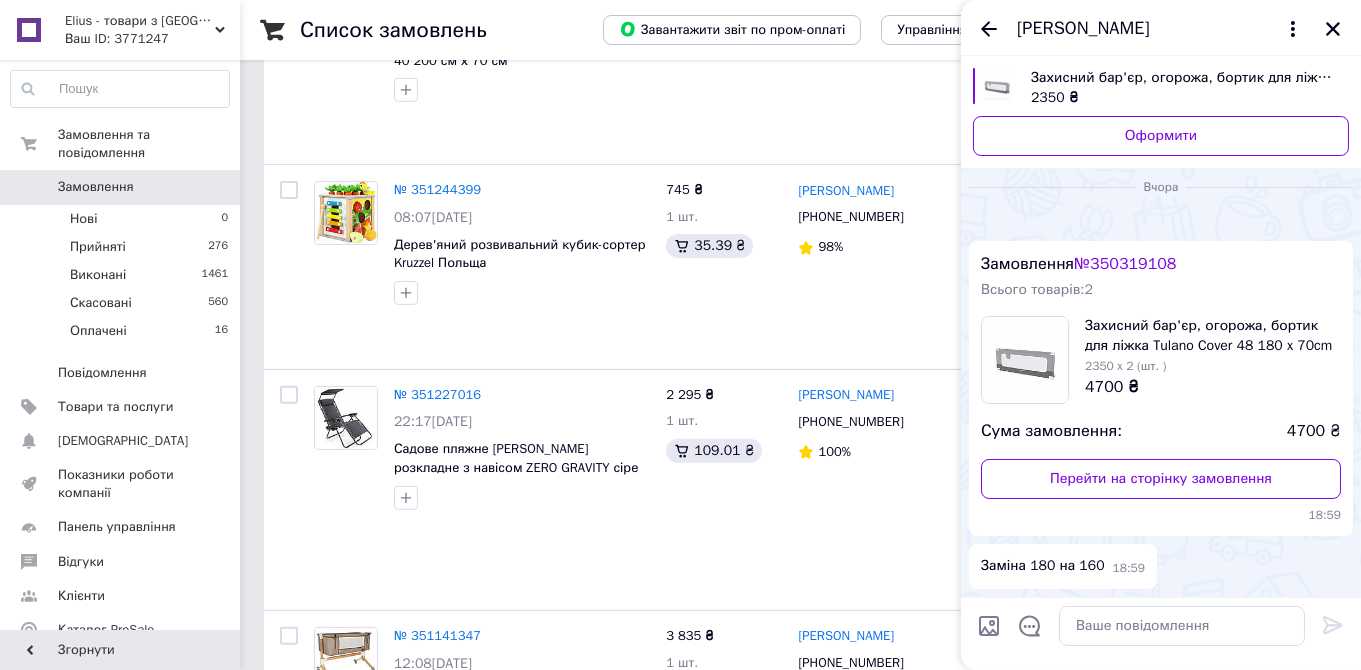 scroll, scrollTop: 505, scrollLeft: 0, axis: vertical 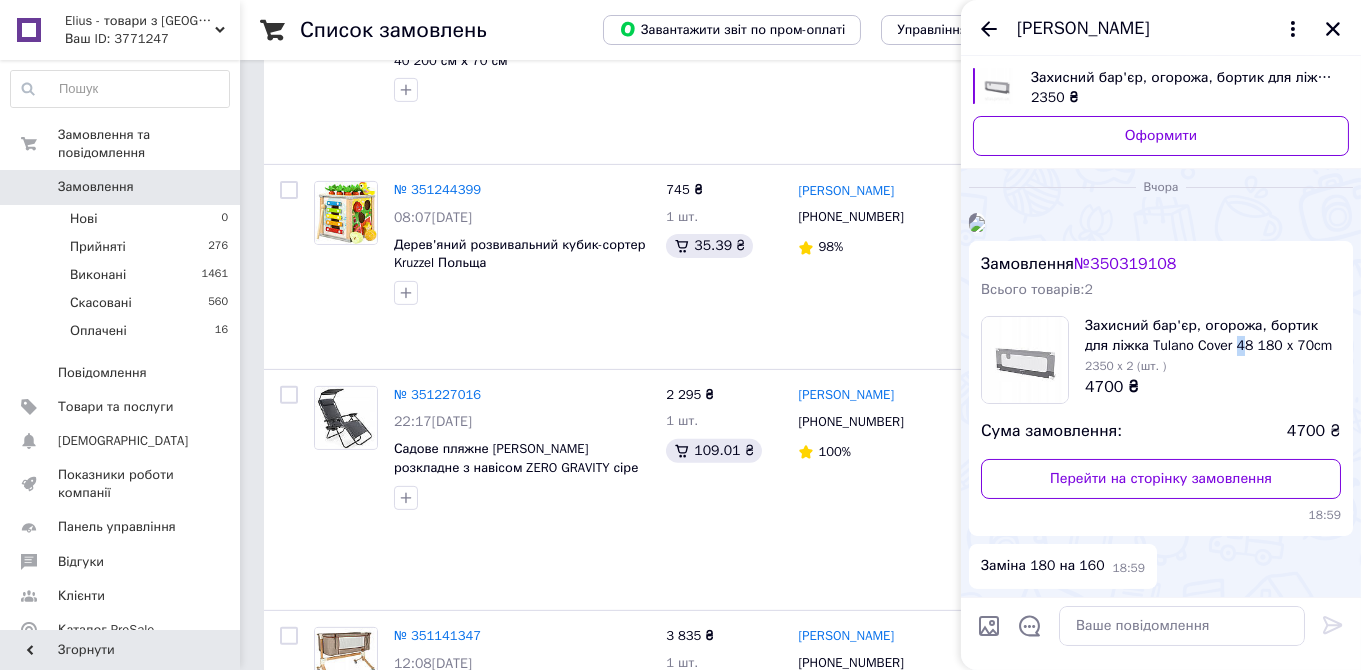 click on "Захисний бар'єр, огорожа, бортик для ліжка Tulano Cover 48 180 x 70cm" at bounding box center [1213, 336] 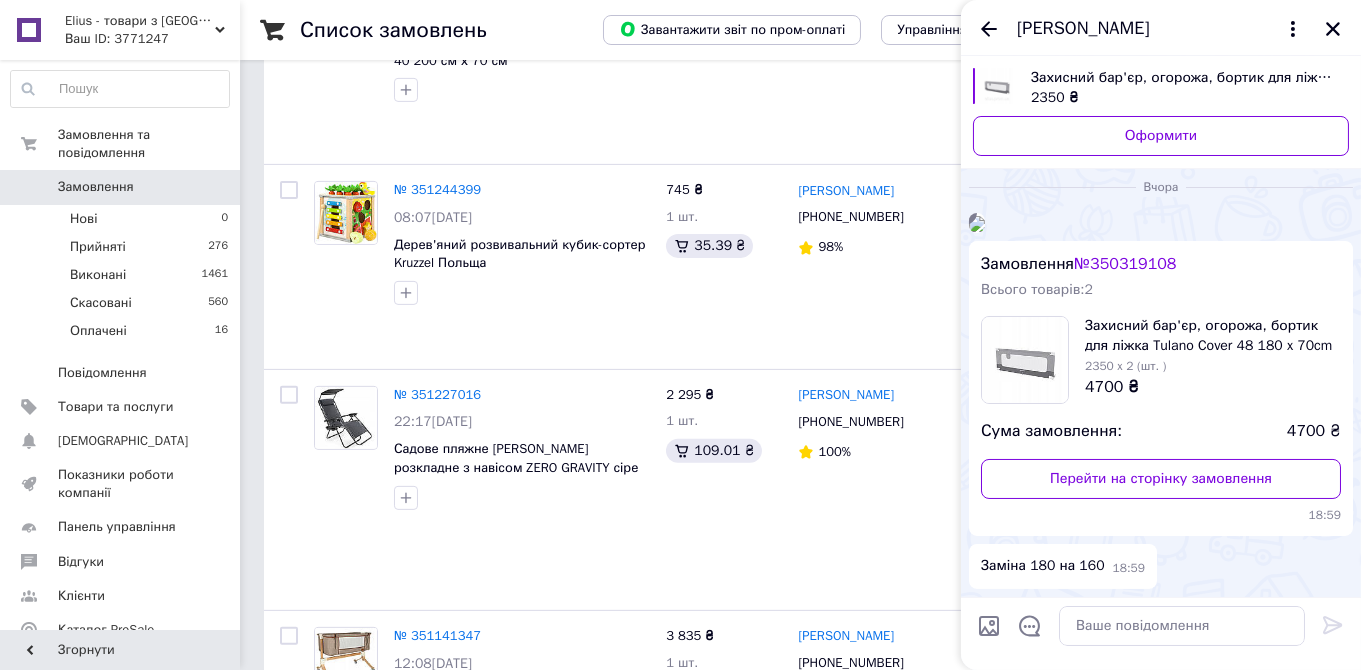 click on "2350 x 2 (шт. )" at bounding box center [1213, 366] 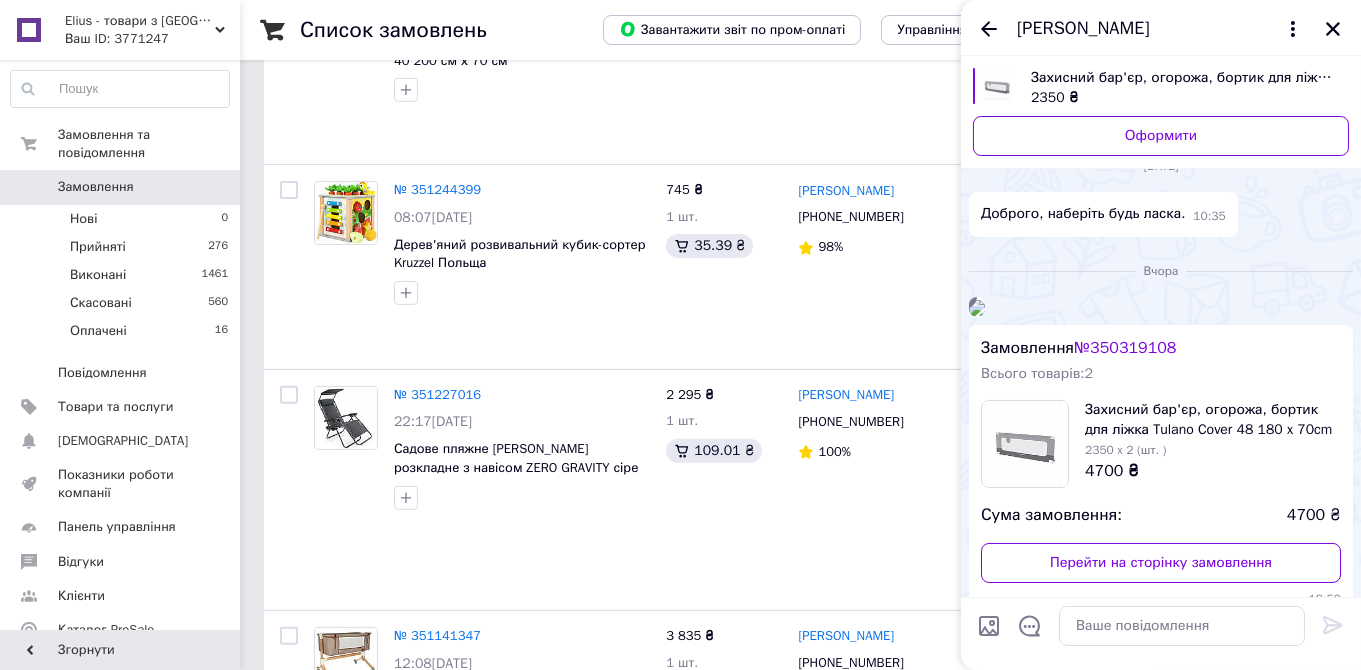 click at bounding box center (977, 308) 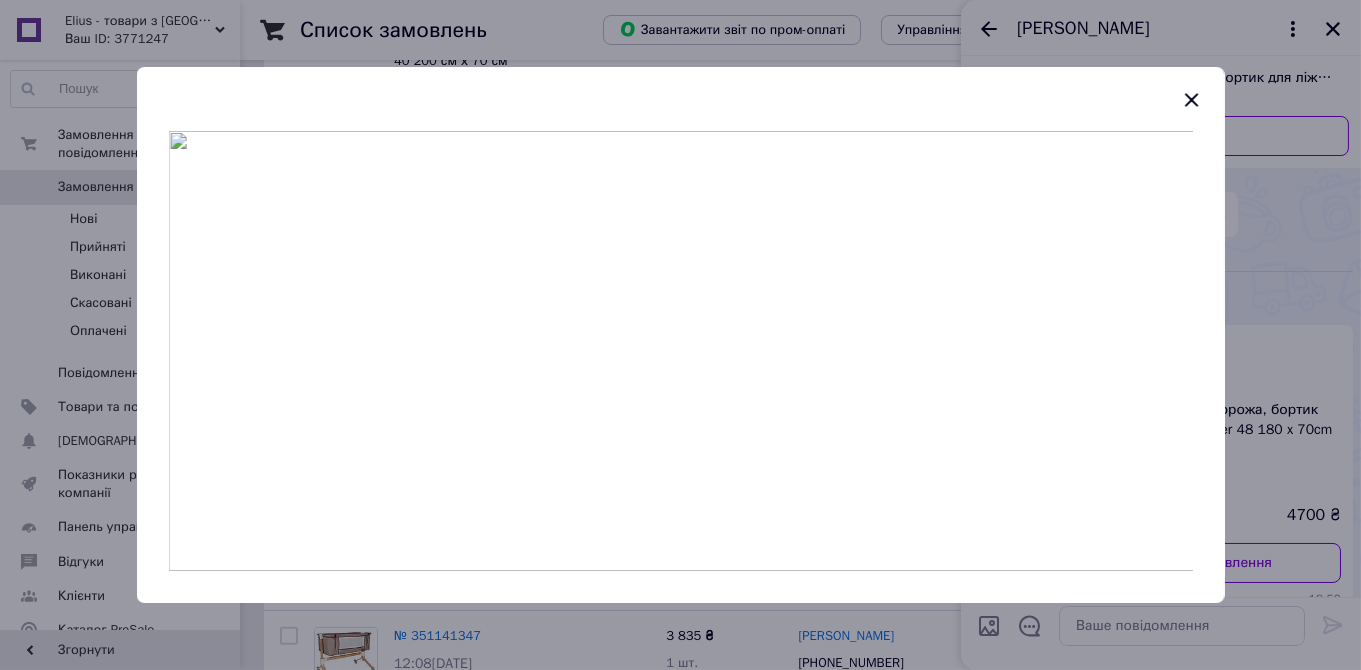 click at bounding box center (680, 335) 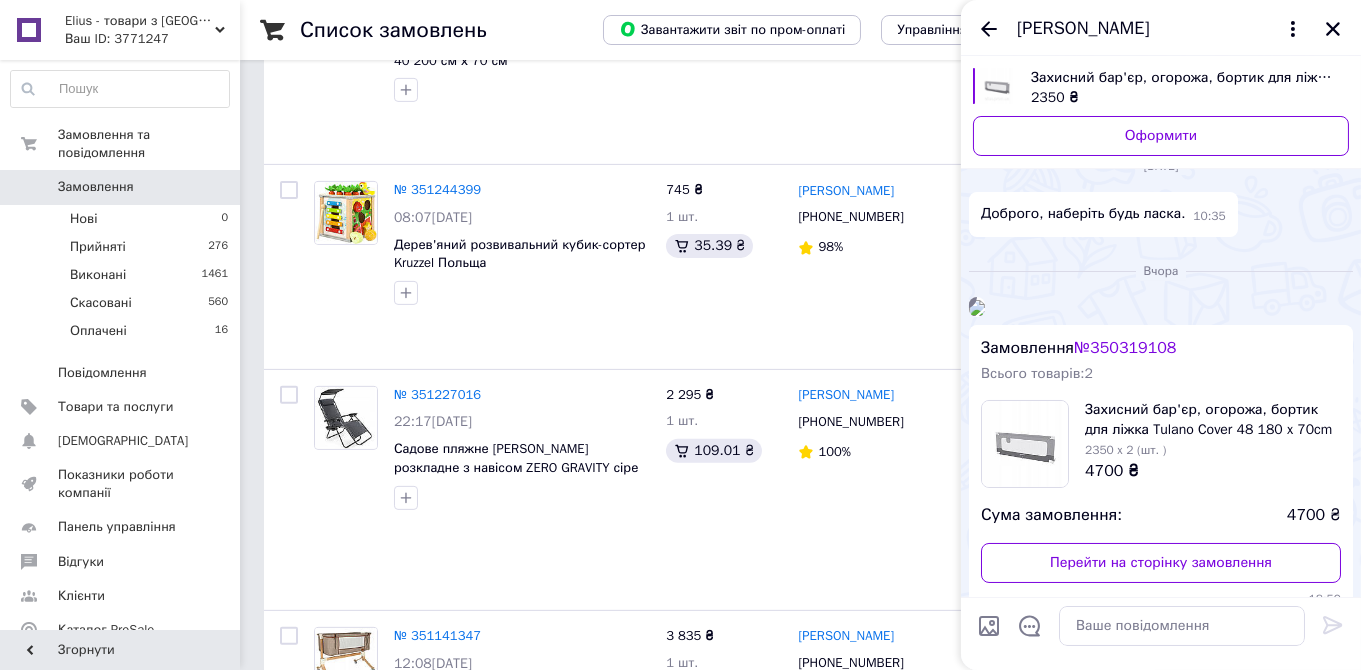 scroll, scrollTop: 505, scrollLeft: 0, axis: vertical 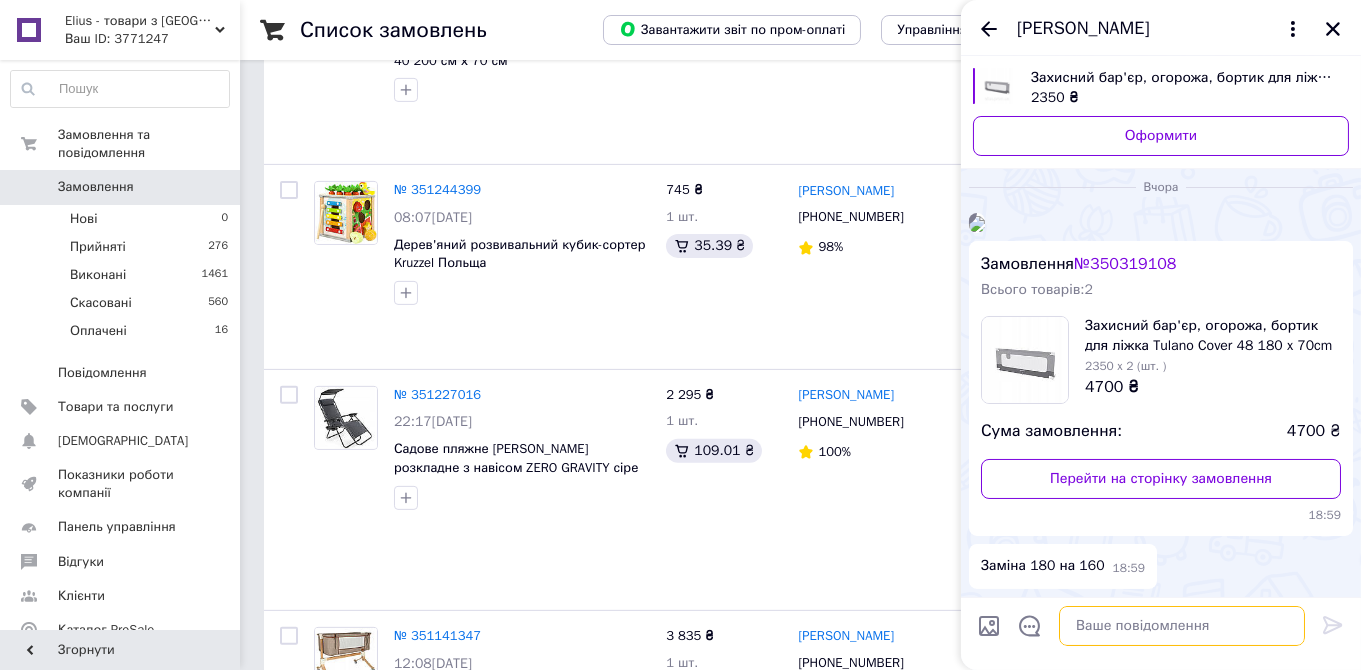 click at bounding box center [1182, 626] 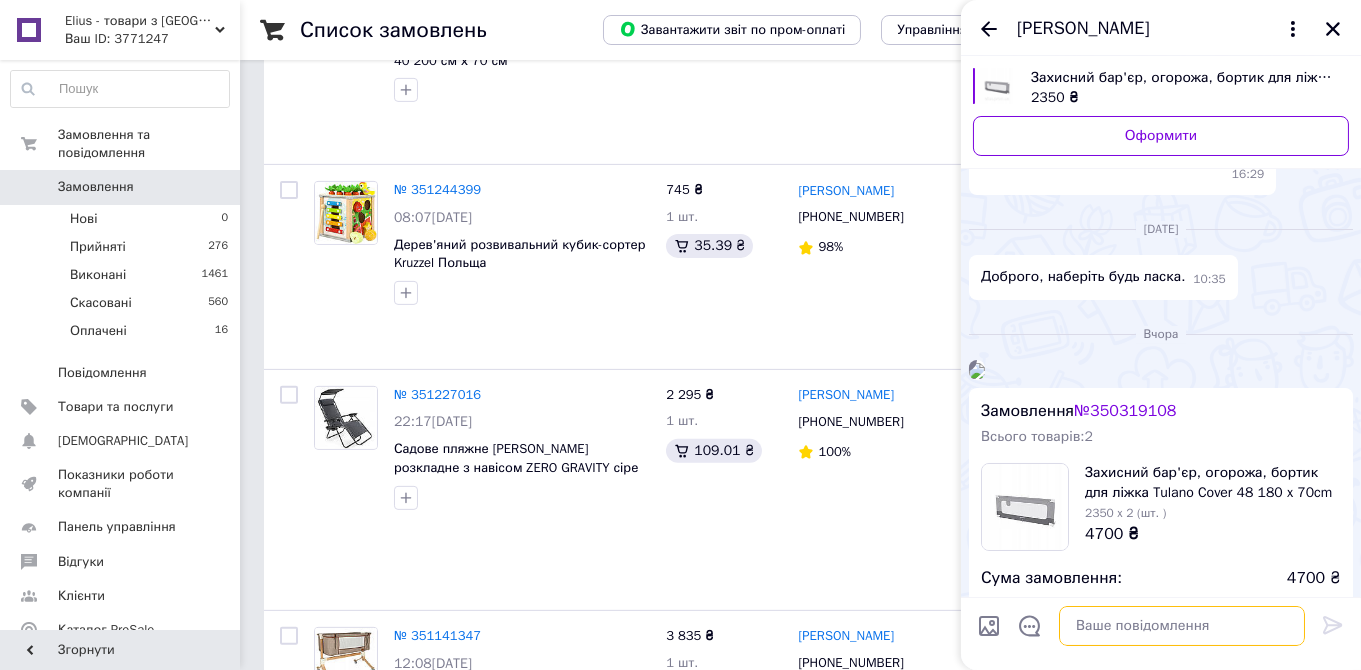 scroll, scrollTop: 178, scrollLeft: 0, axis: vertical 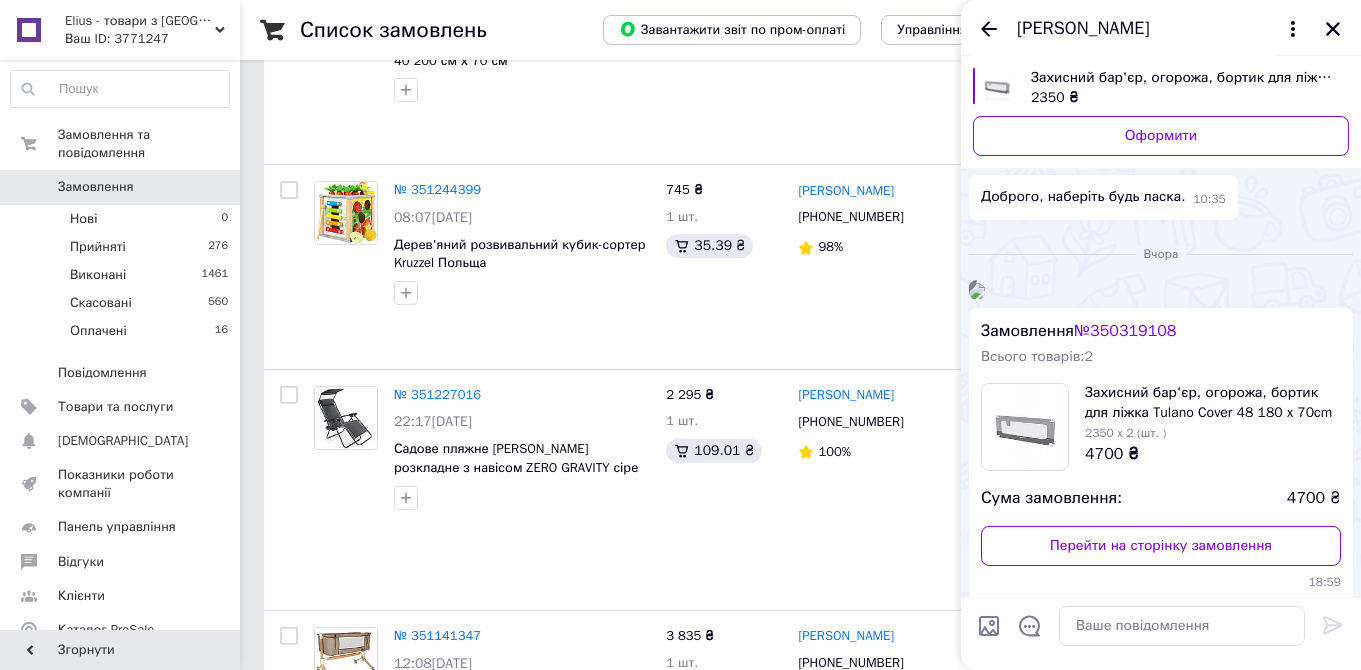 click at bounding box center [977, 291] 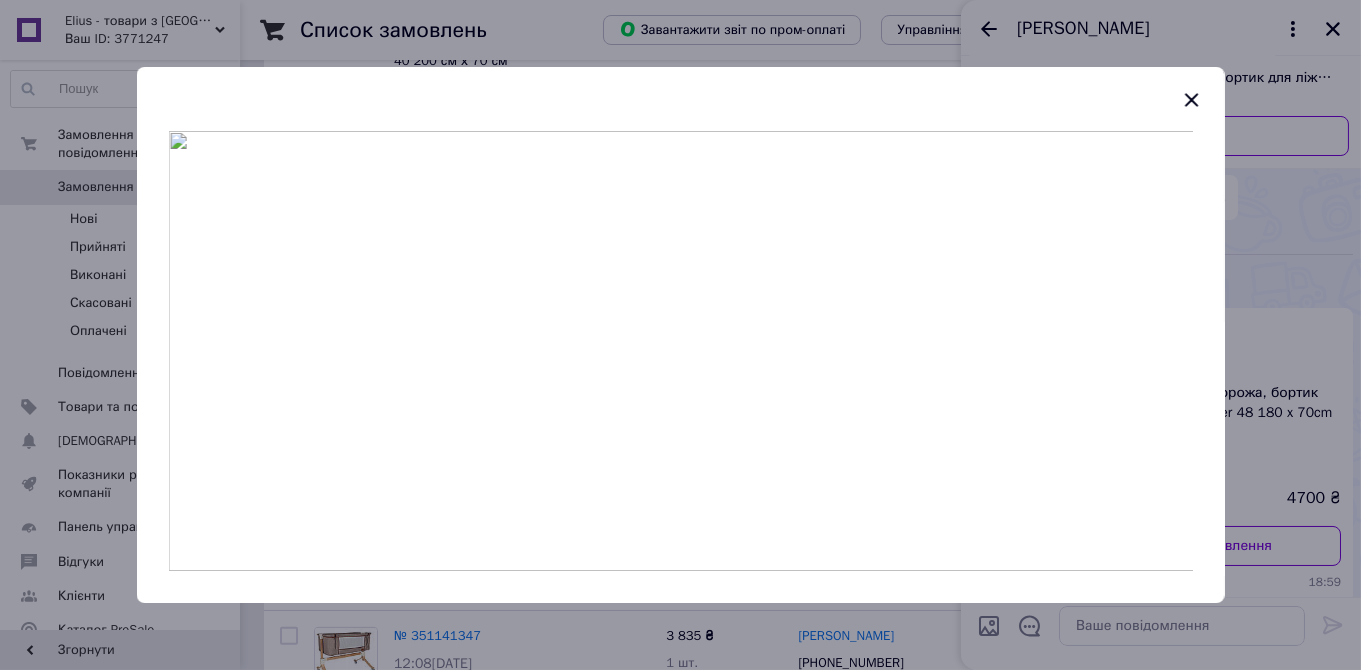 click at bounding box center [680, 335] 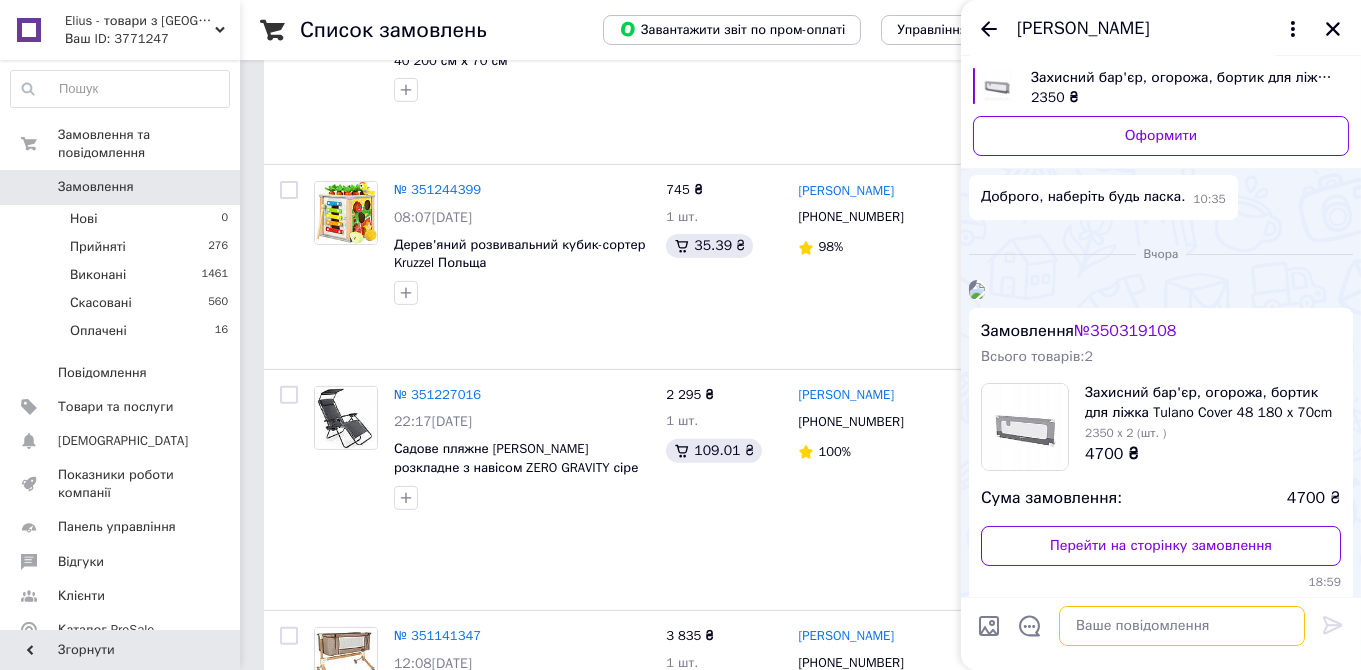 click at bounding box center (1182, 626) 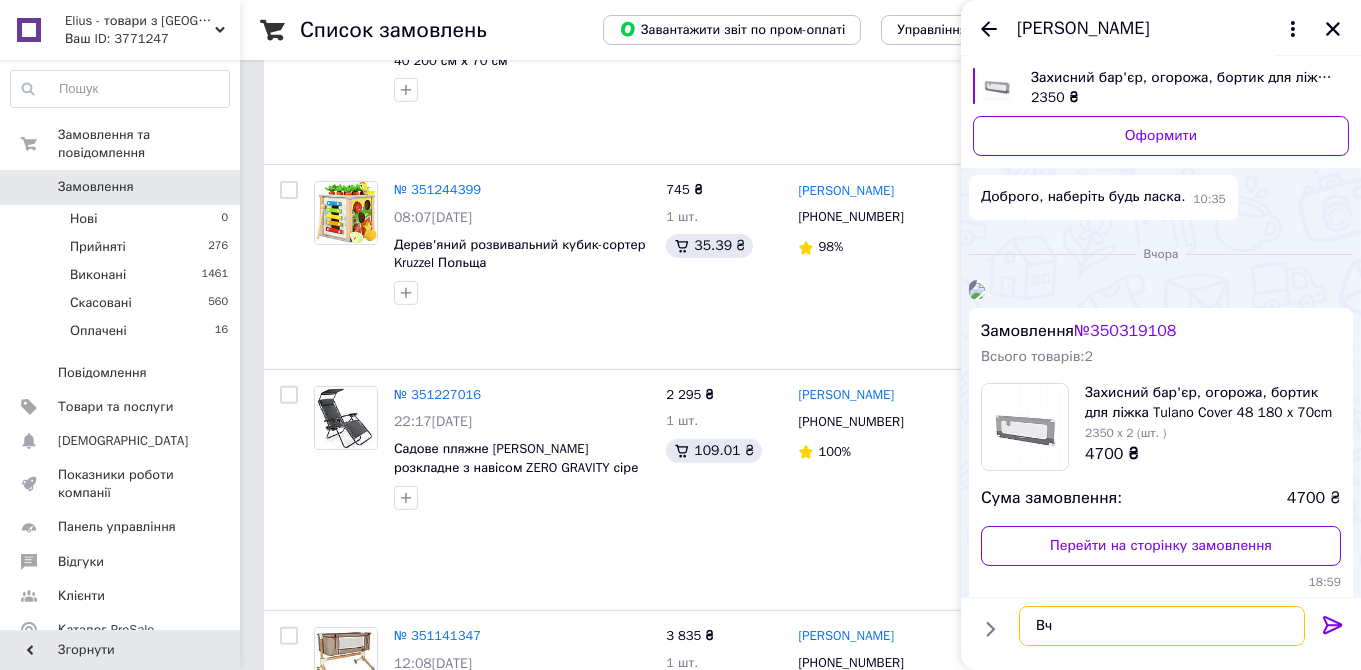 type on "В" 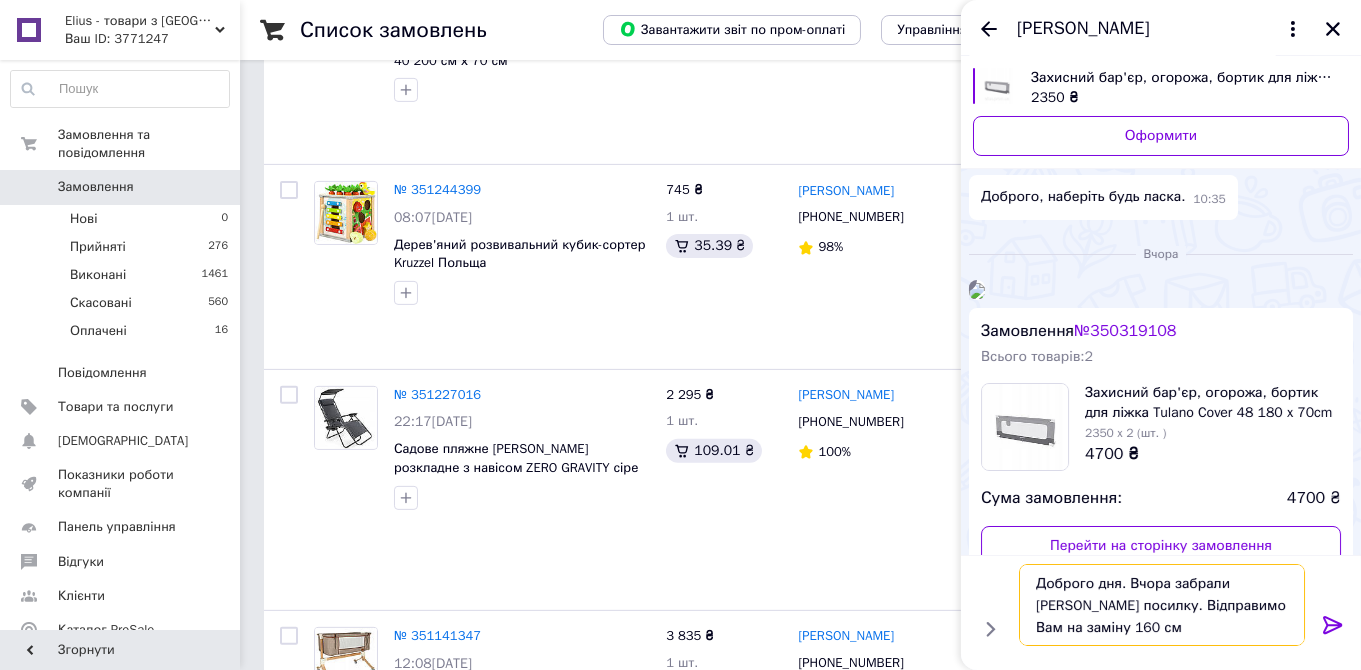 type on "Доброго дня. Вчора забрали [PERSON_NAME] посилку. Відправимо Вам на заміну 160 см" 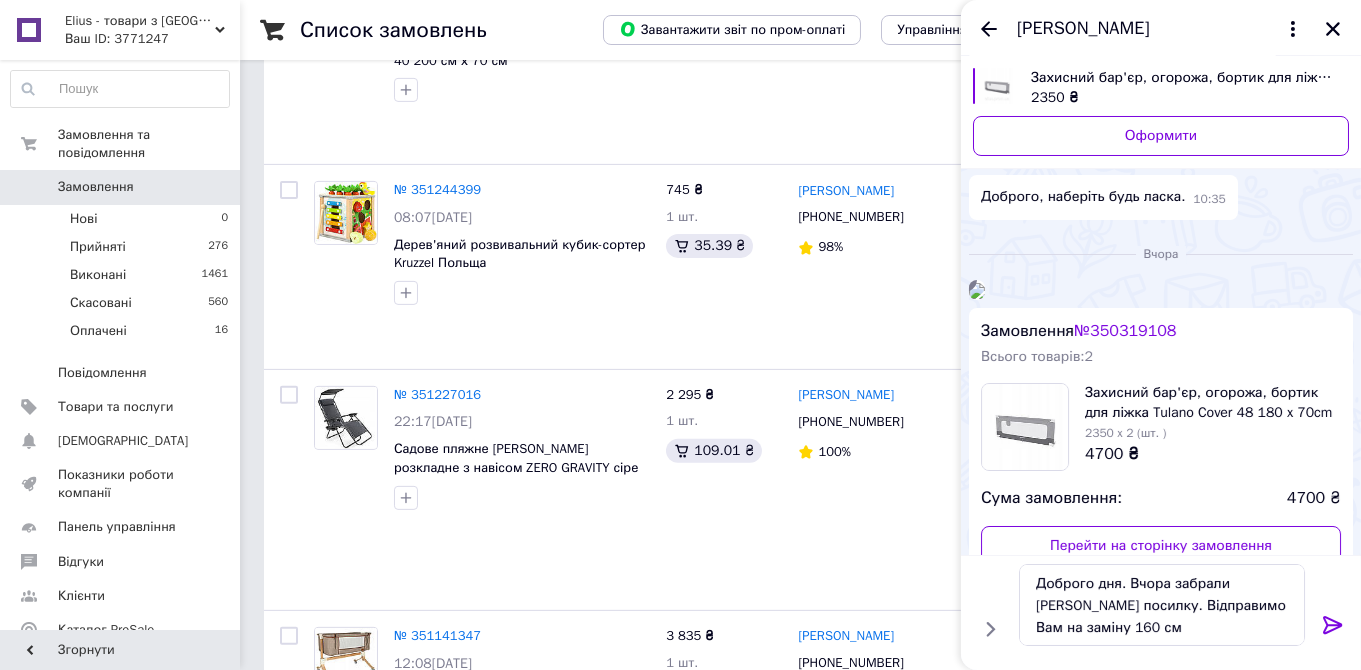 drag, startPoint x: 1336, startPoint y: 624, endPoint x: 1335, endPoint y: 653, distance: 29.017237 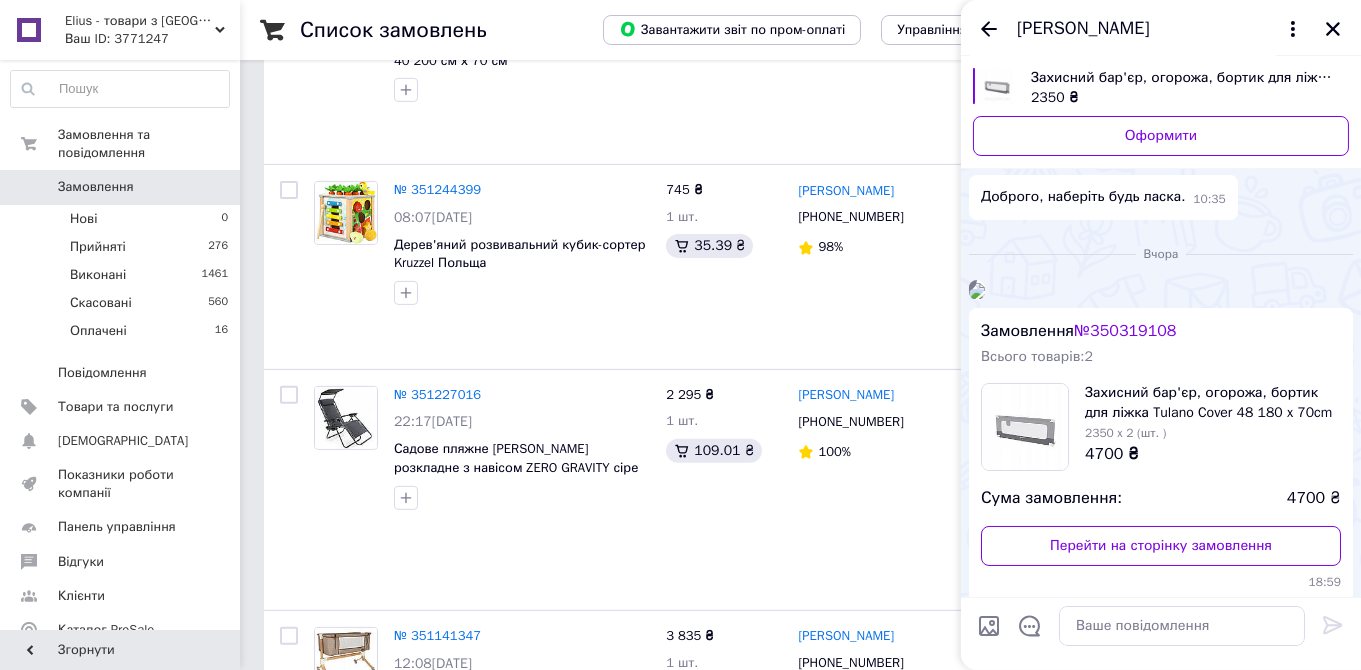 scroll, scrollTop: 650, scrollLeft: 0, axis: vertical 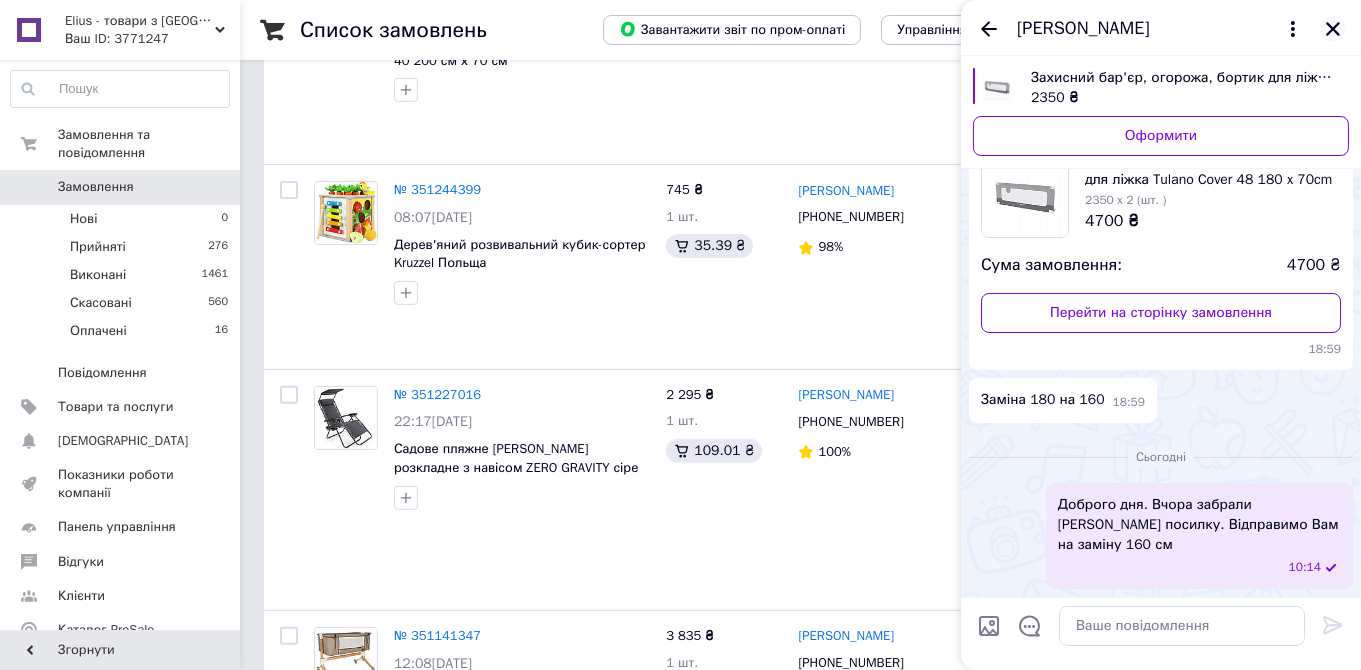 click 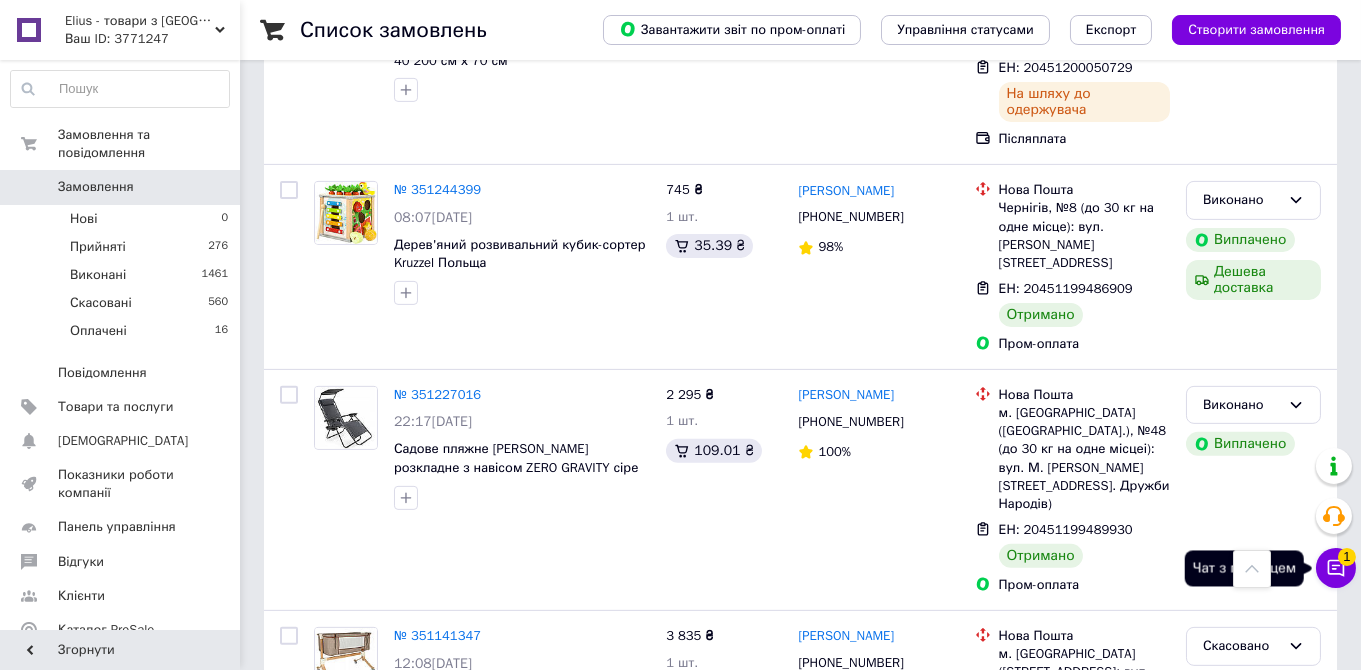 click on "Чат з покупцем 1" at bounding box center (1336, 568) 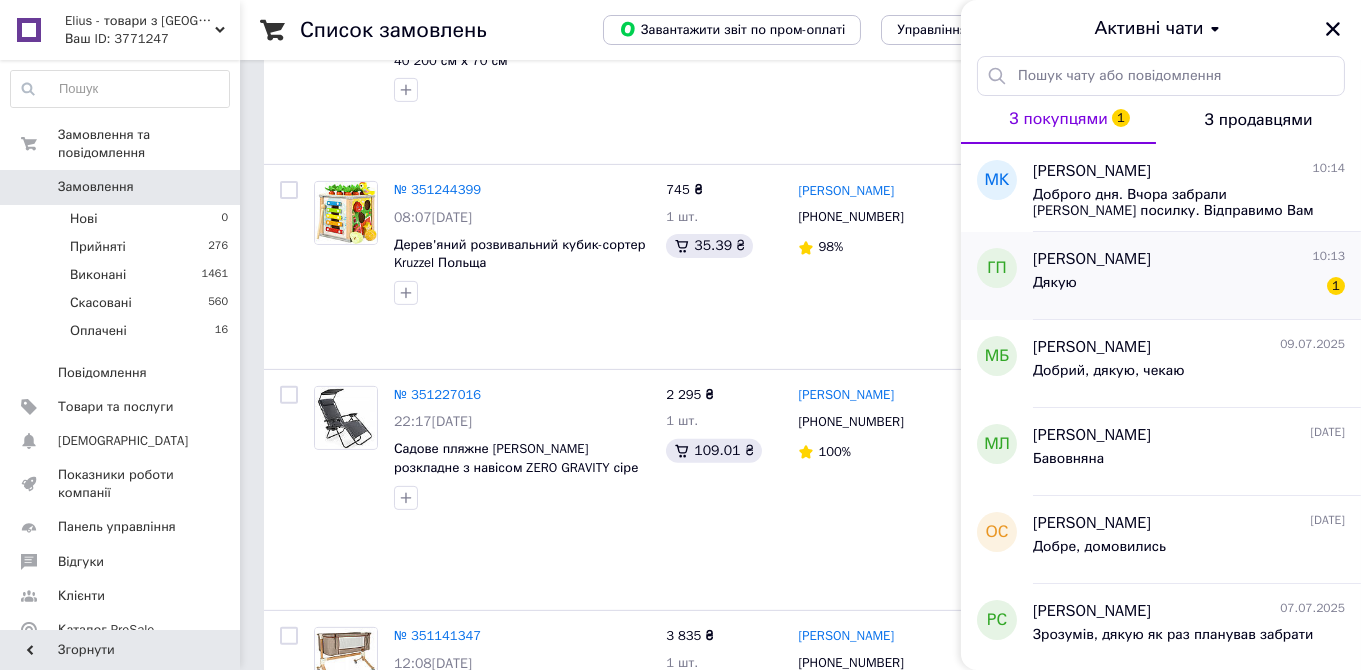 click on "Дякую" at bounding box center [1055, 283] 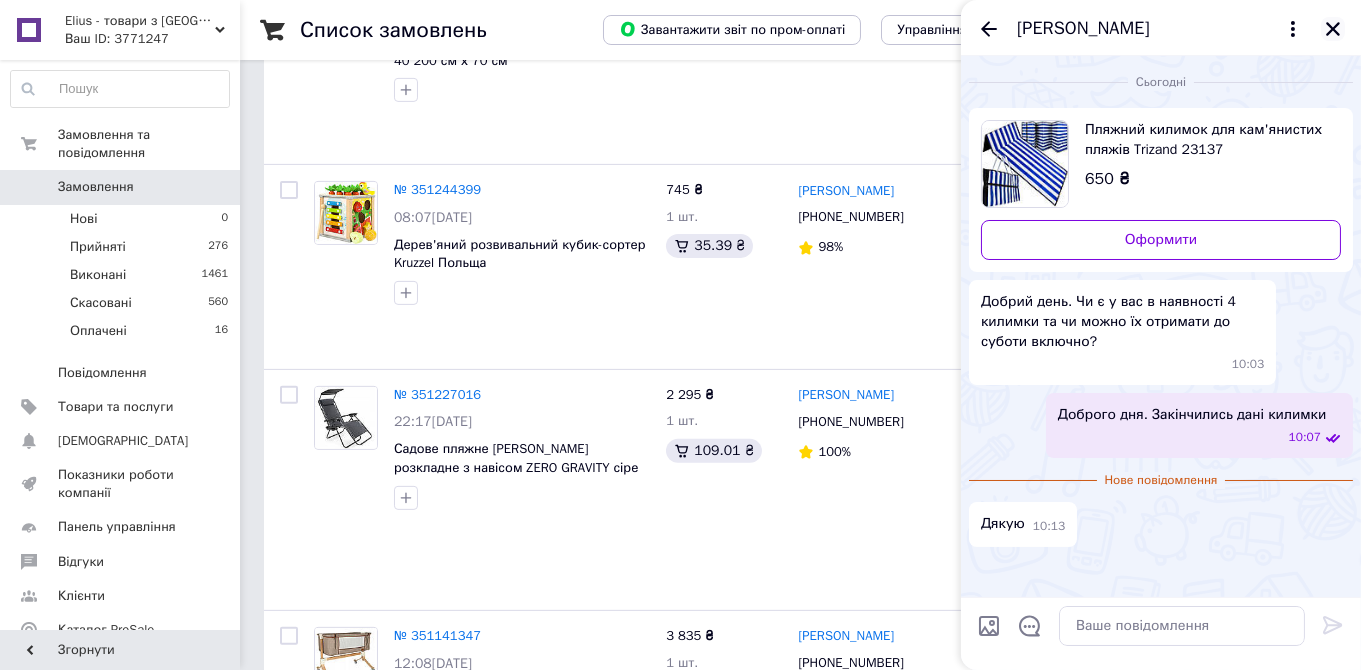 click 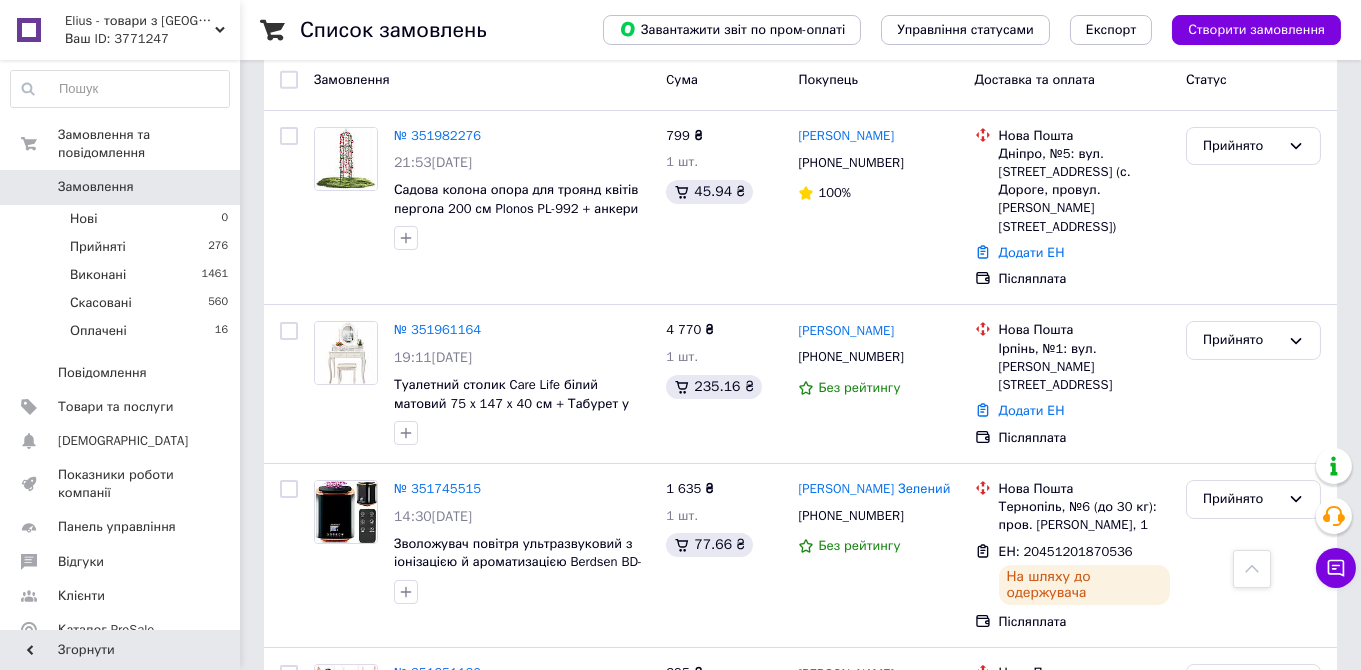scroll, scrollTop: 0, scrollLeft: 0, axis: both 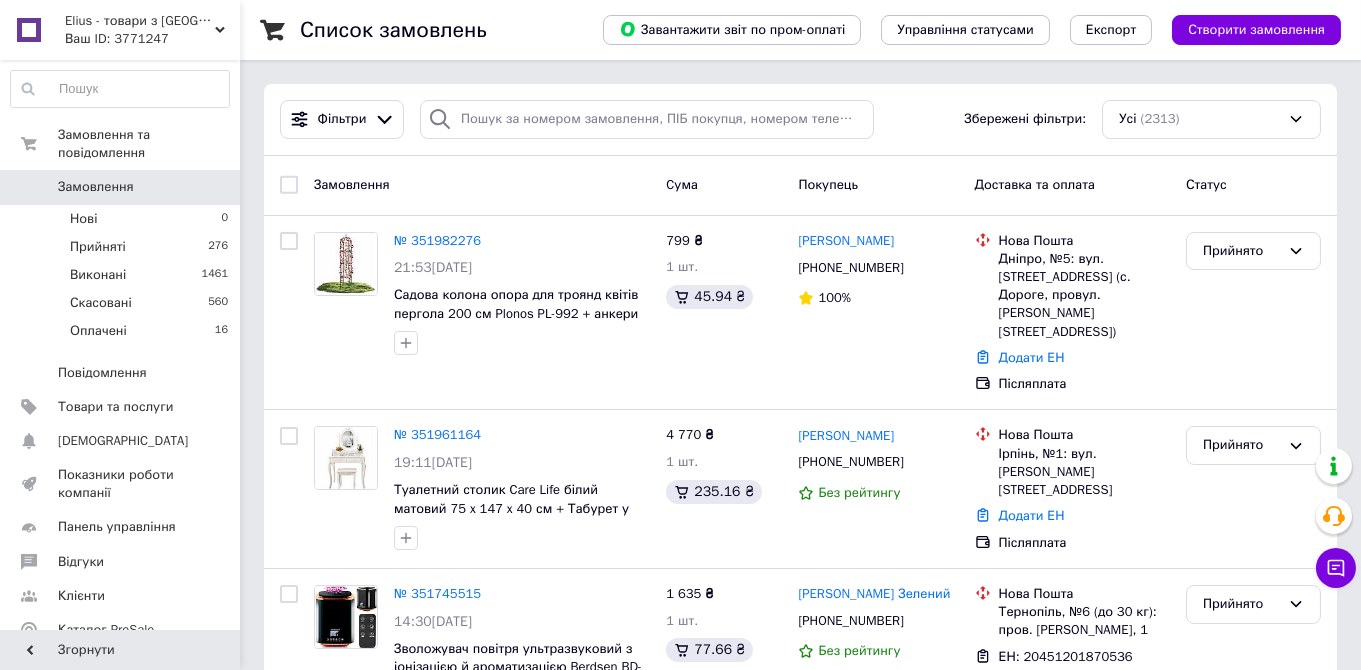 click on "Замовлення" at bounding box center (121, 187) 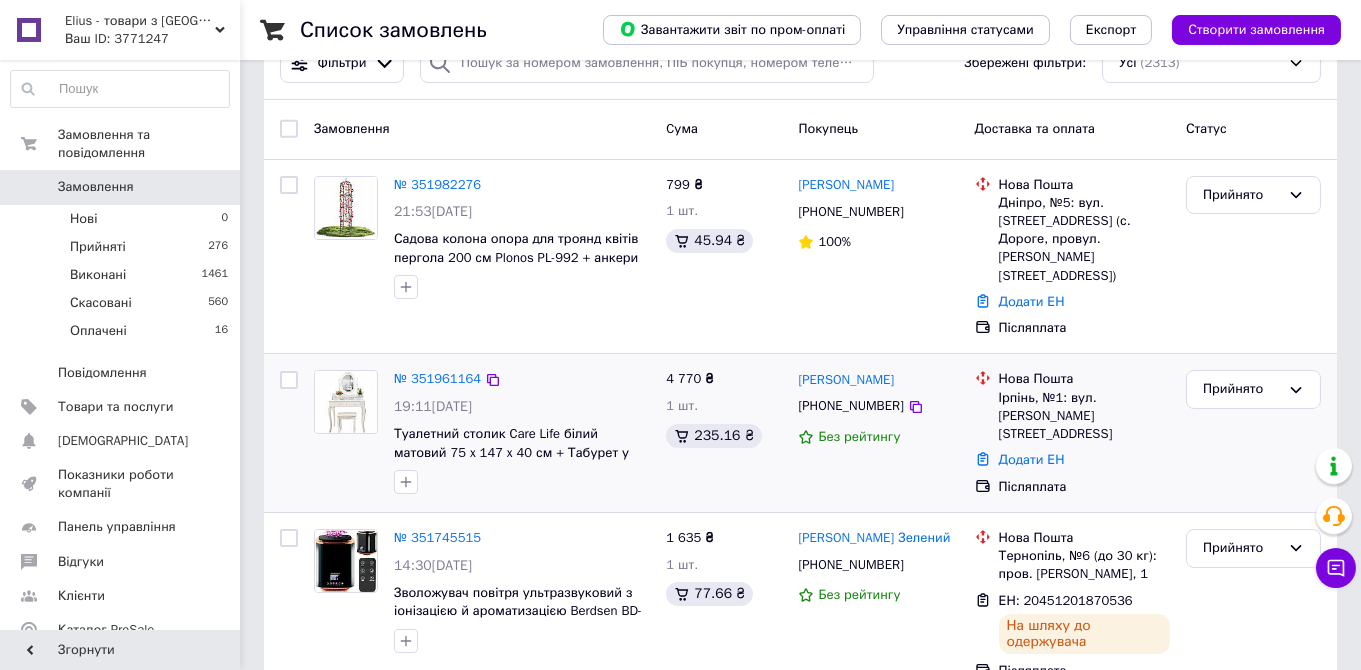 scroll, scrollTop: 0, scrollLeft: 0, axis: both 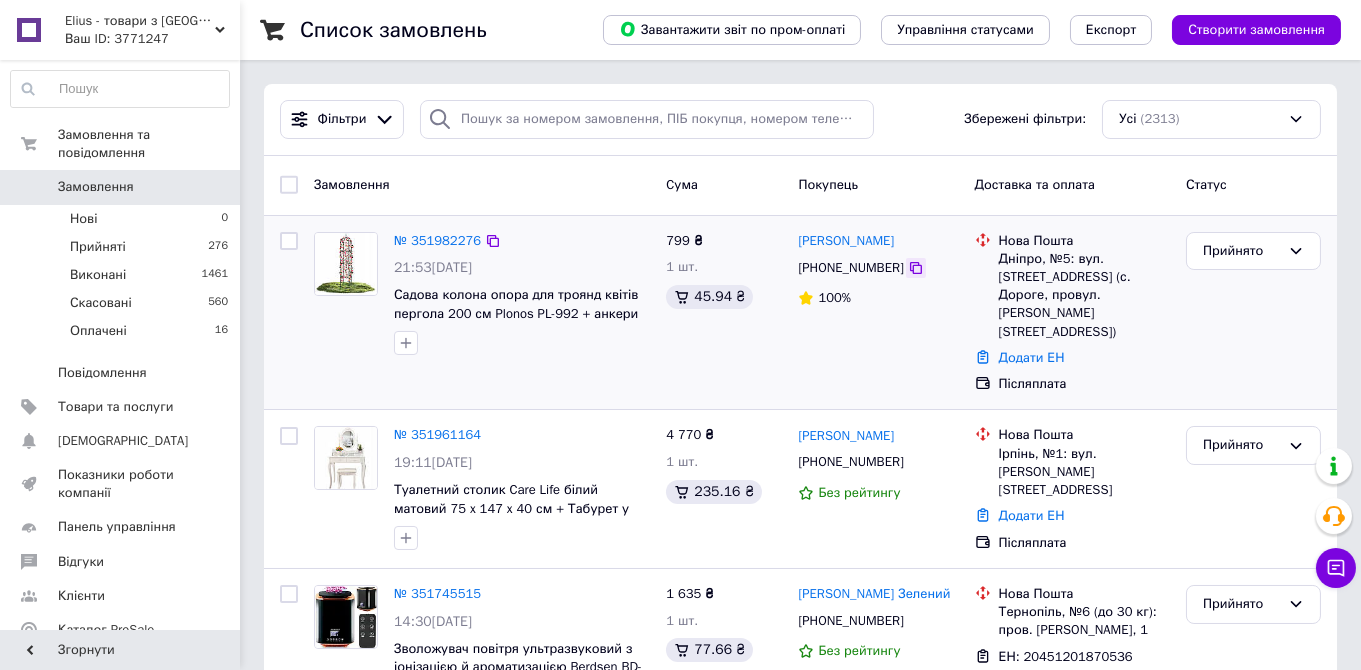 click 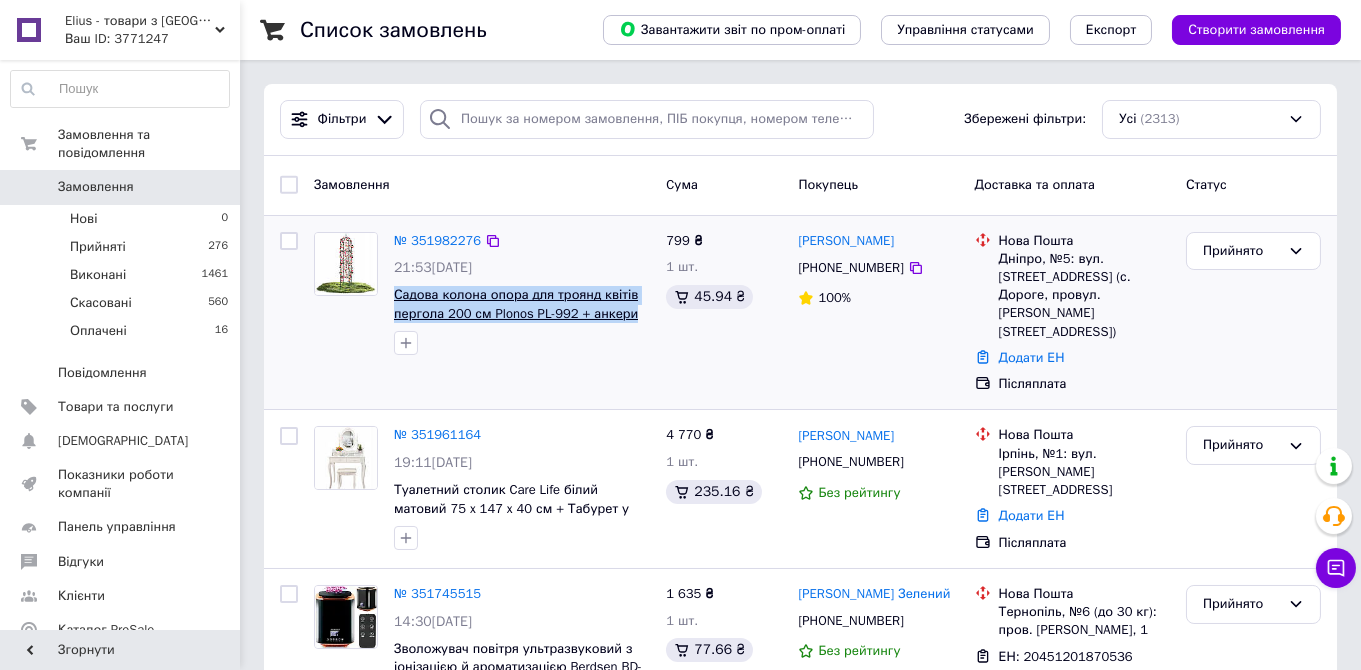drag, startPoint x: 629, startPoint y: 318, endPoint x: 399, endPoint y: 298, distance: 230.86794 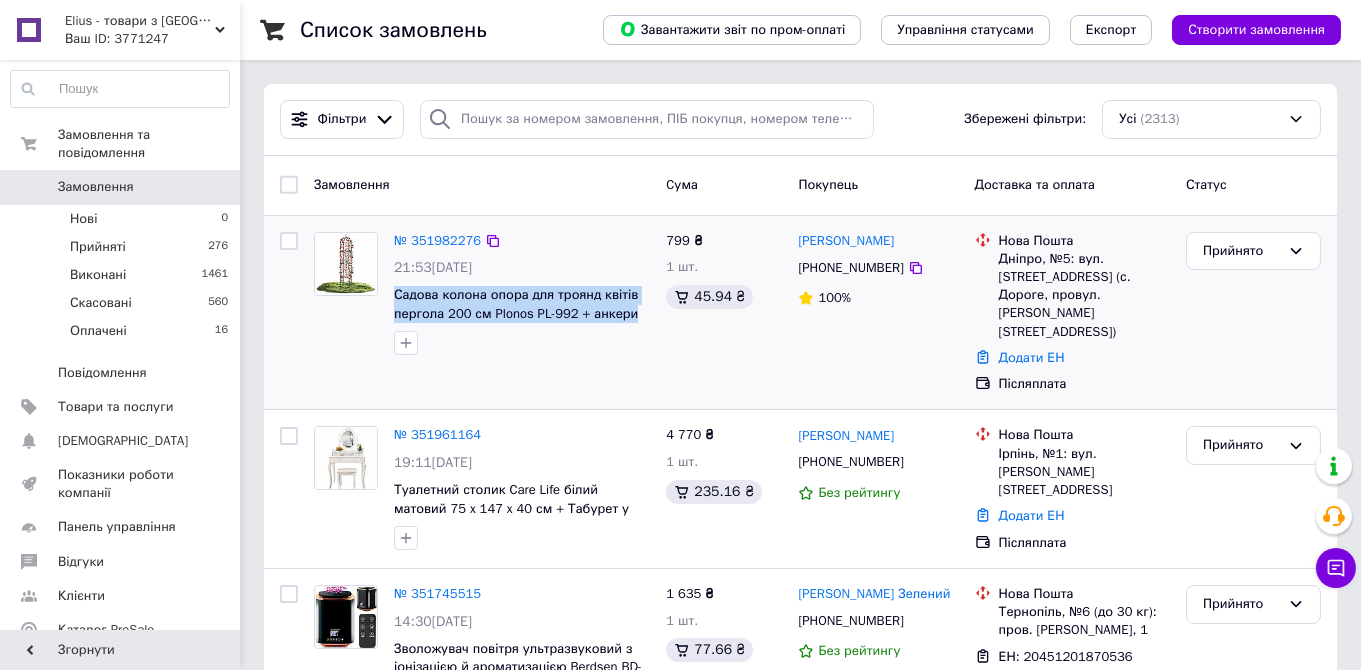 copy on "Садова колона опора для троянд квітів пергола 200 см Plonos PL-992 + анкери" 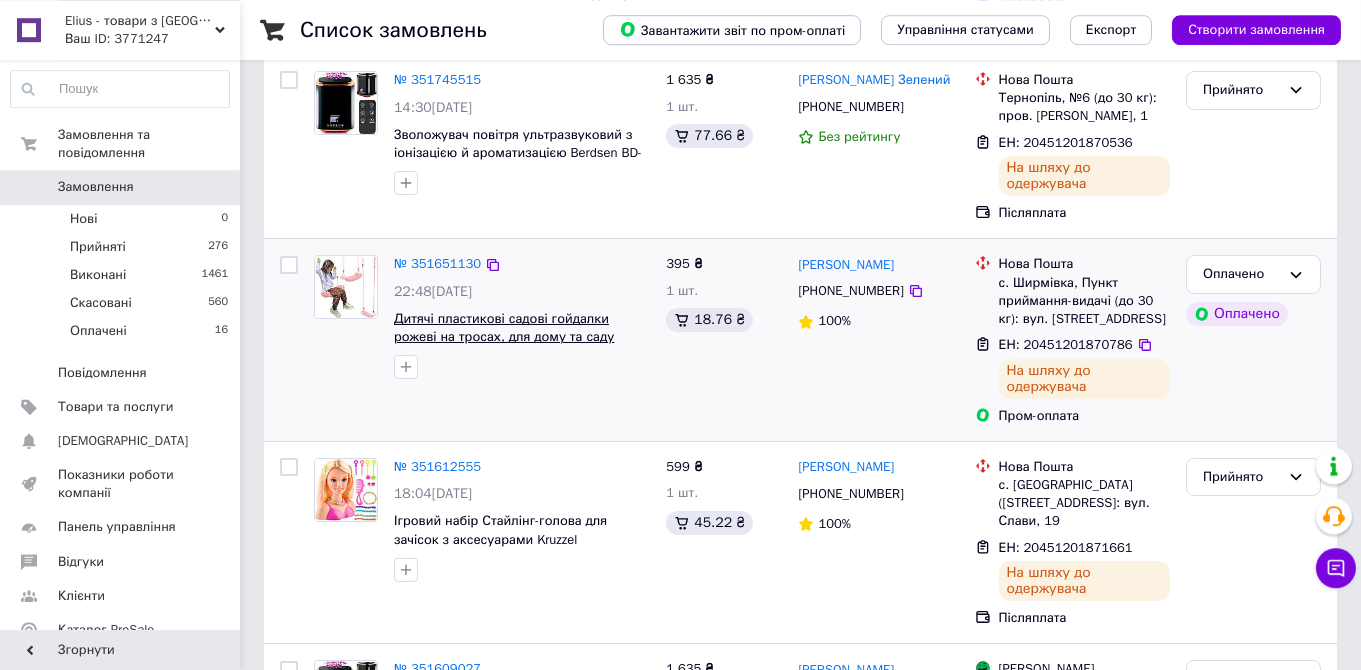 scroll, scrollTop: 528, scrollLeft: 0, axis: vertical 